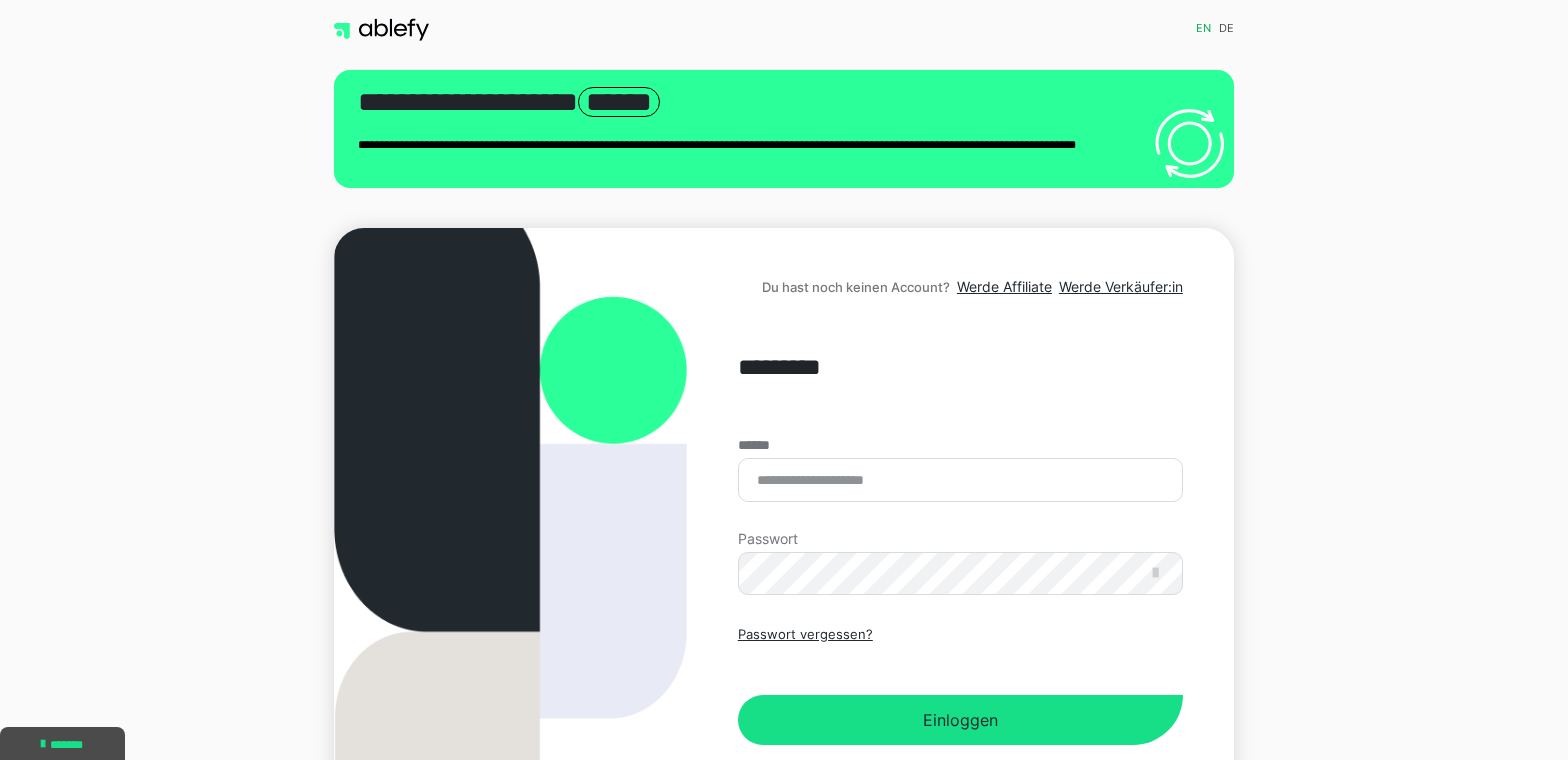 scroll, scrollTop: 0, scrollLeft: 0, axis: both 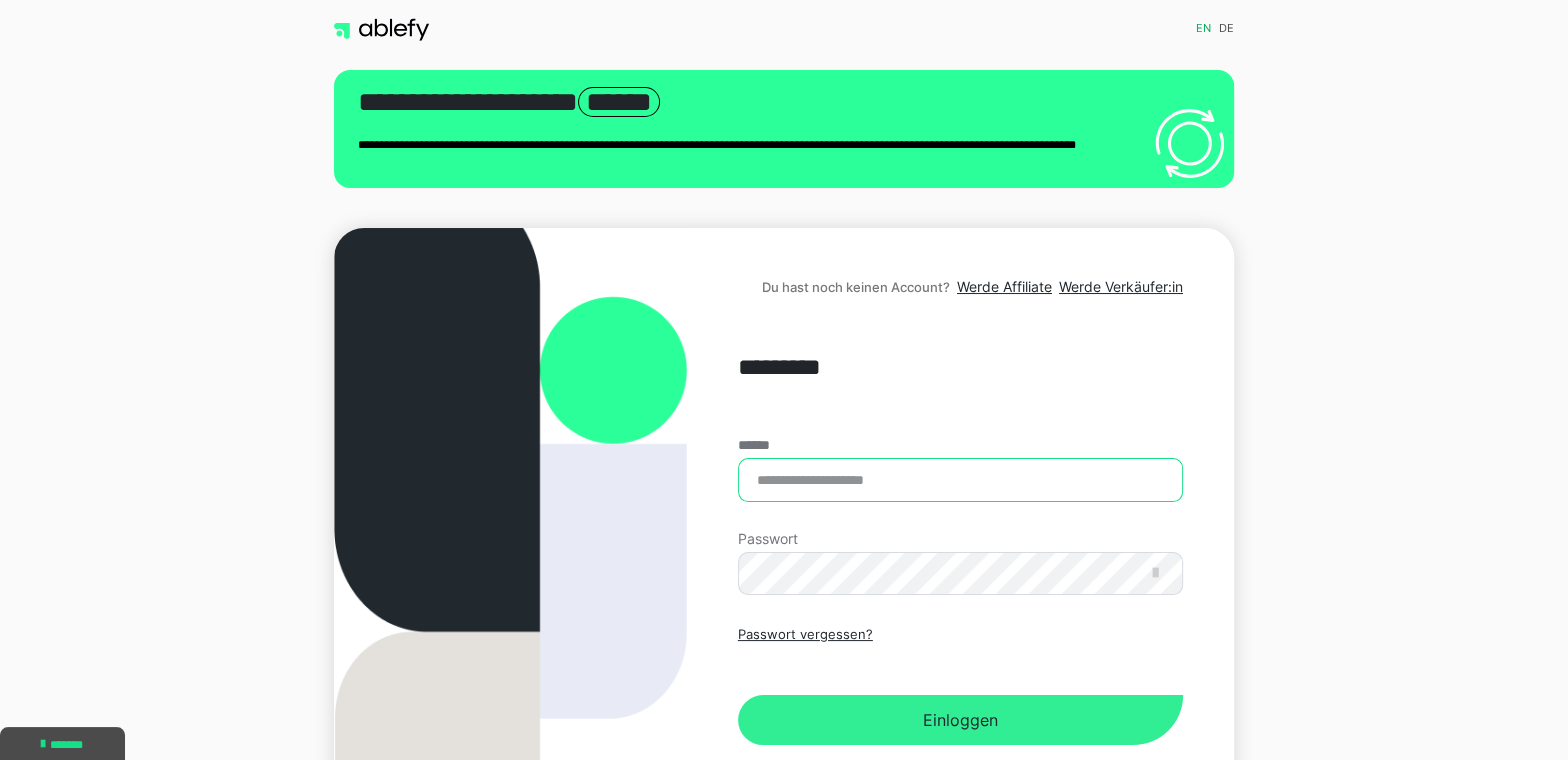 type on "**********" 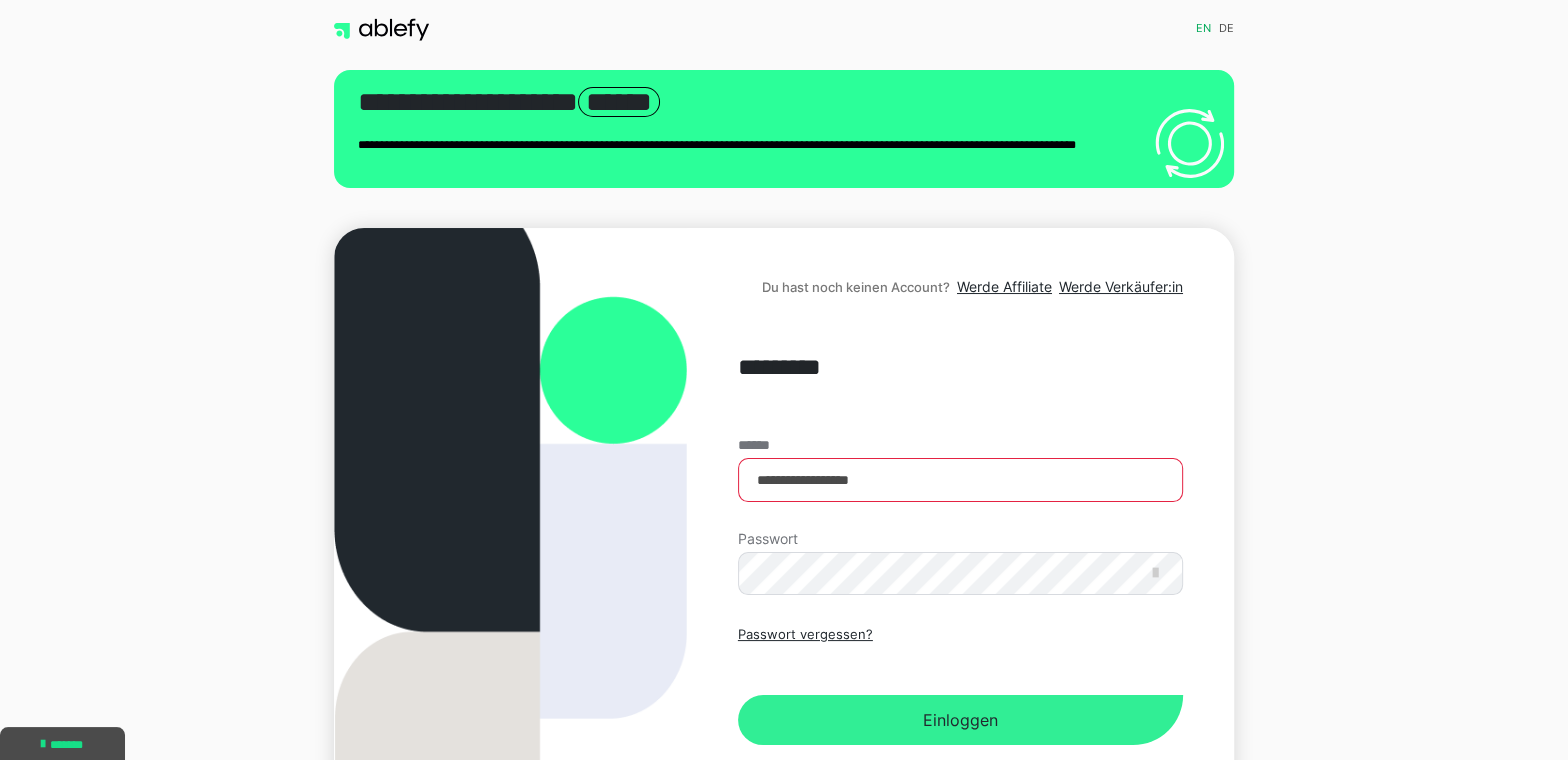 click on "Einloggen" at bounding box center [960, 720] 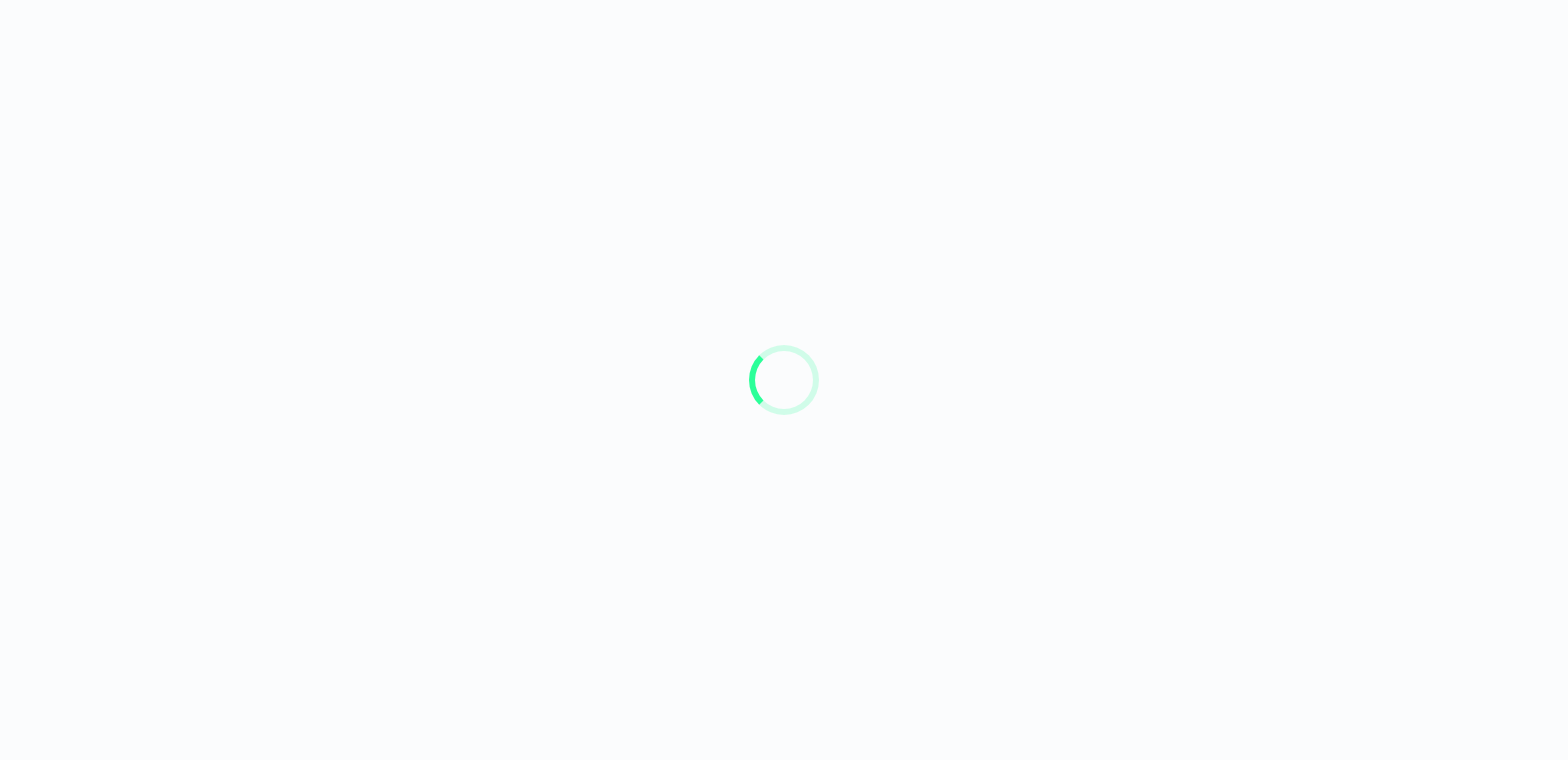 scroll, scrollTop: 0, scrollLeft: 0, axis: both 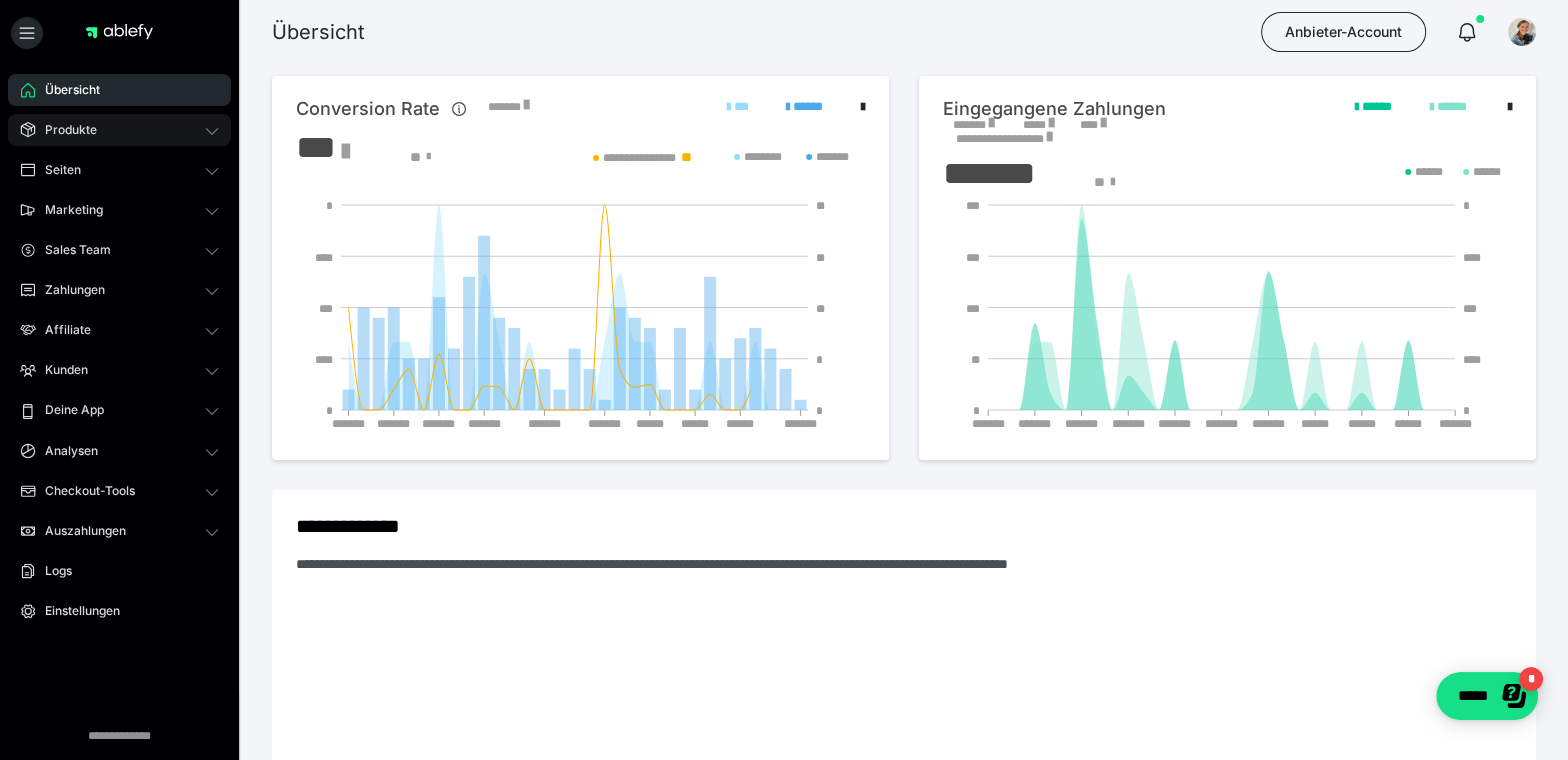 click on "Produkte" at bounding box center (64, 130) 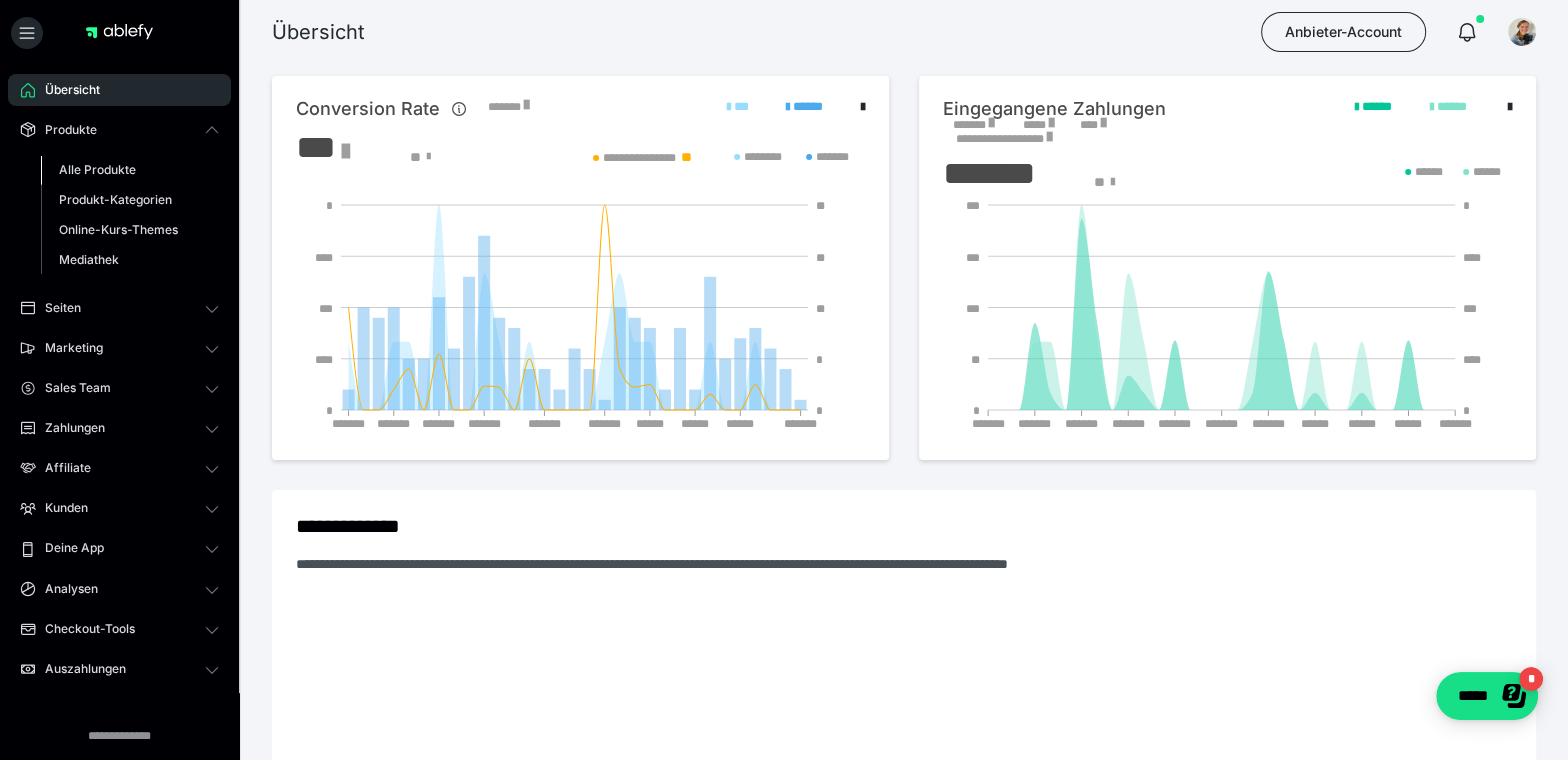 click on "Alle Produkte" at bounding box center [97, 169] 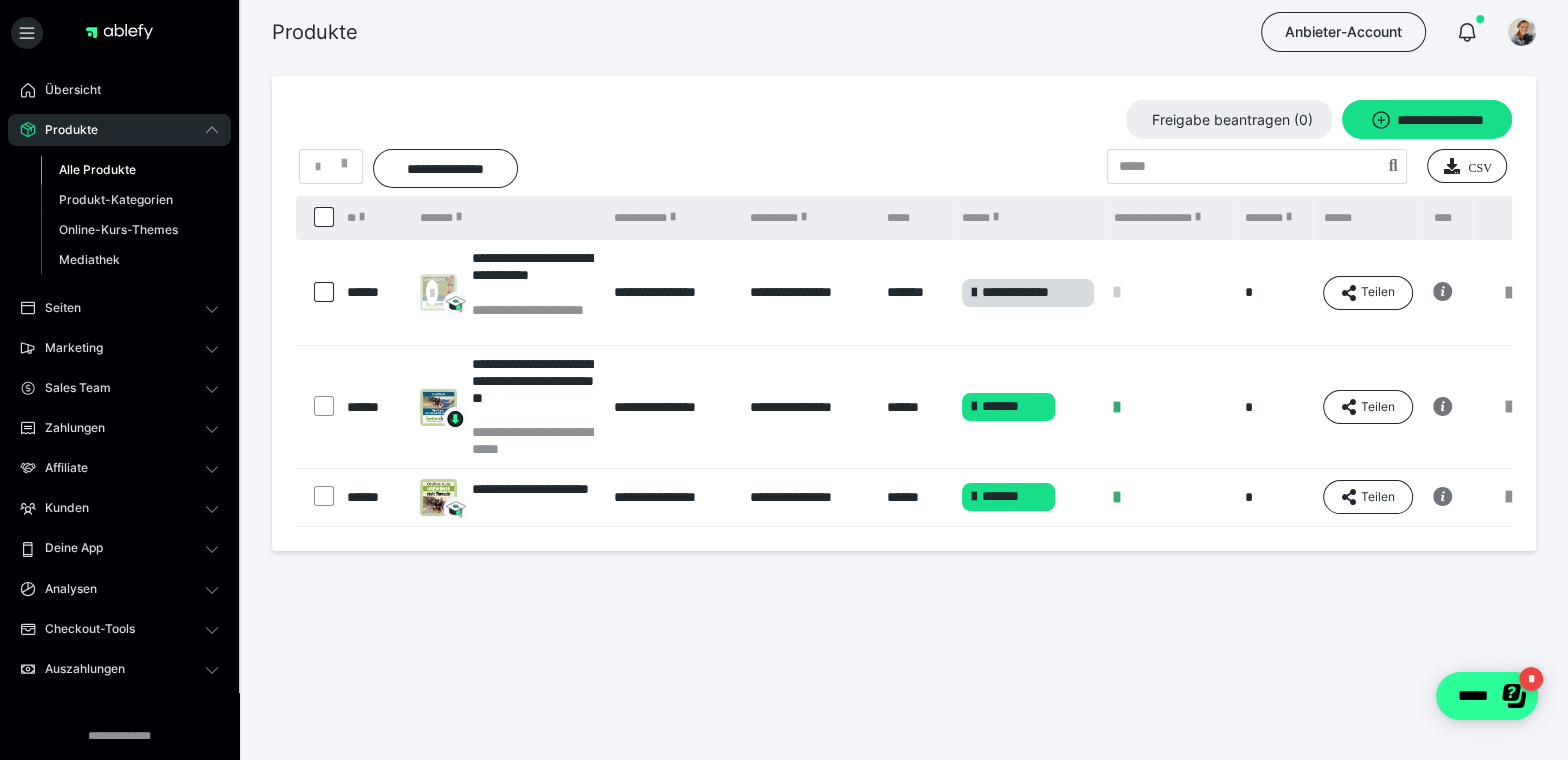 click on "*****" 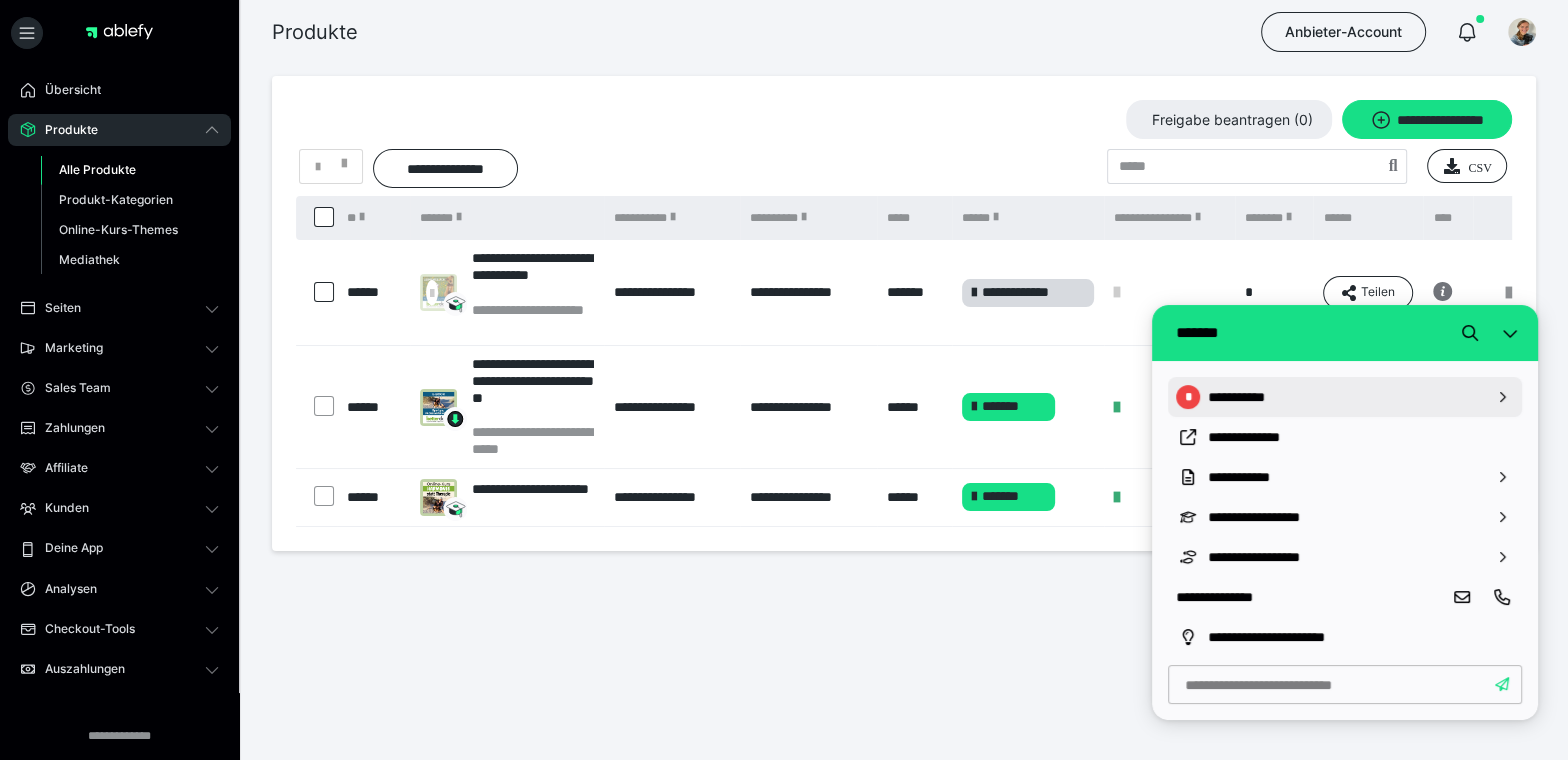 click on "**********" at bounding box center (1345, 397) 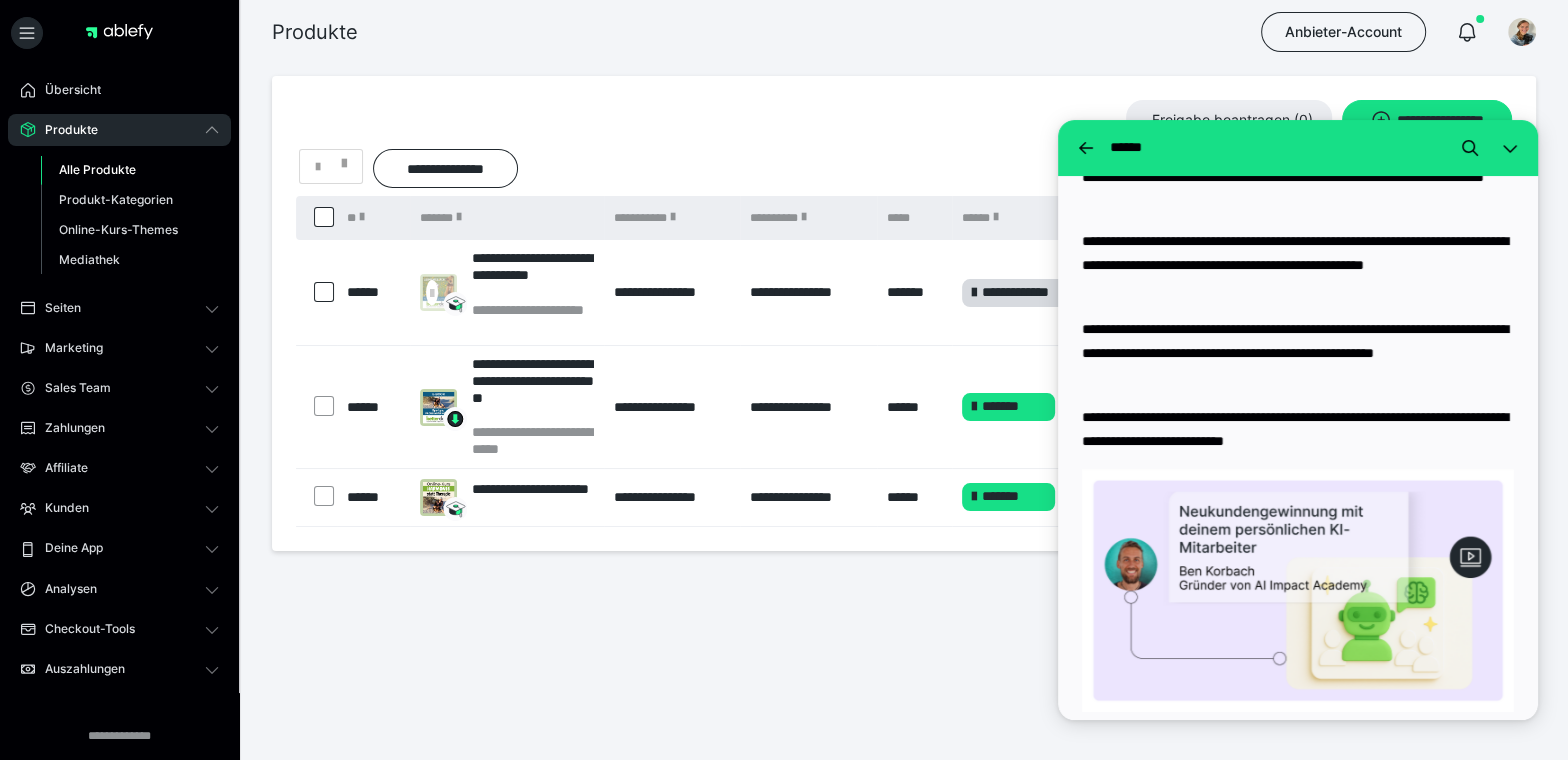scroll, scrollTop: 28, scrollLeft: 0, axis: vertical 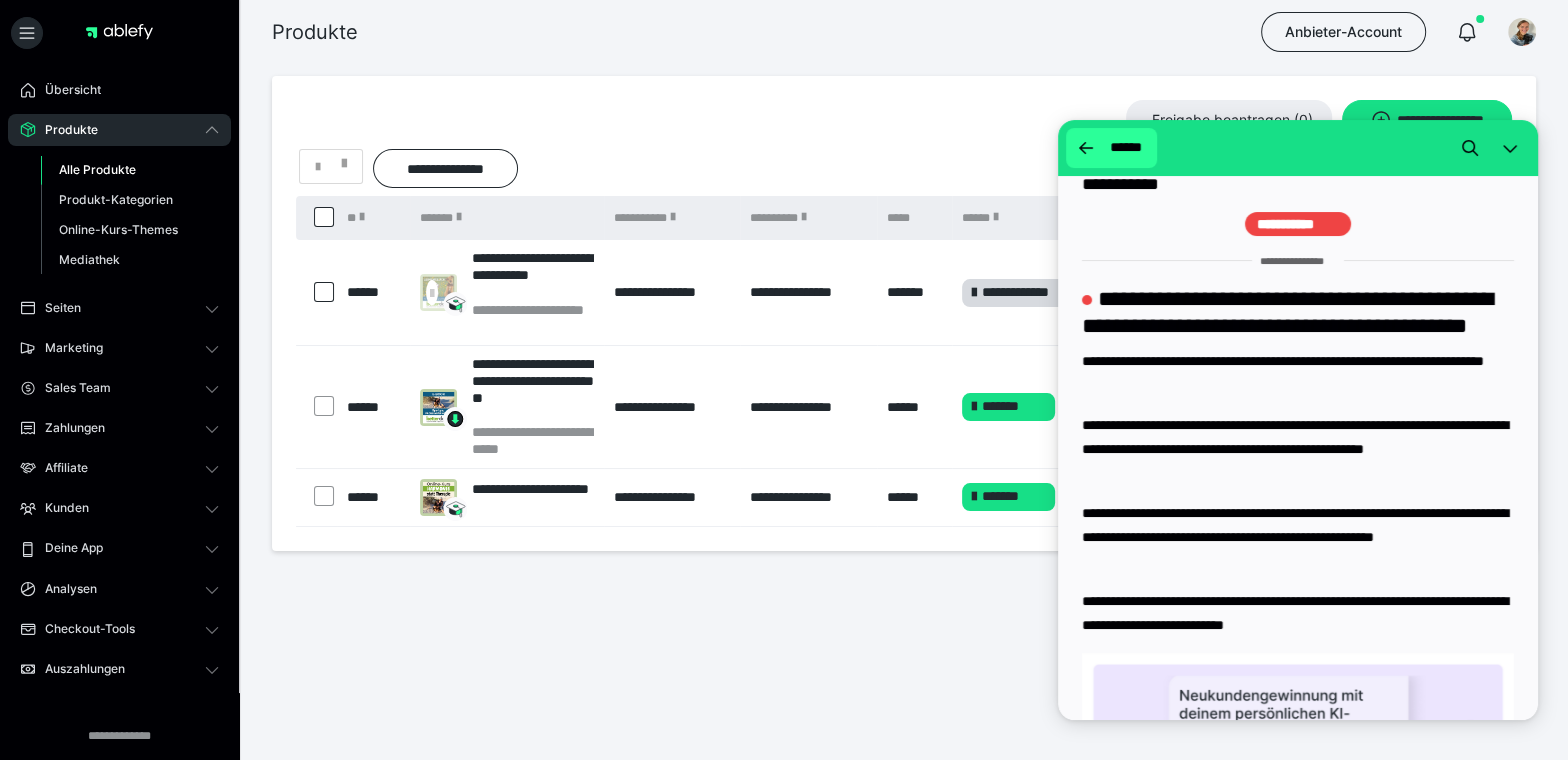 click on "******" at bounding box center (1125, 148) 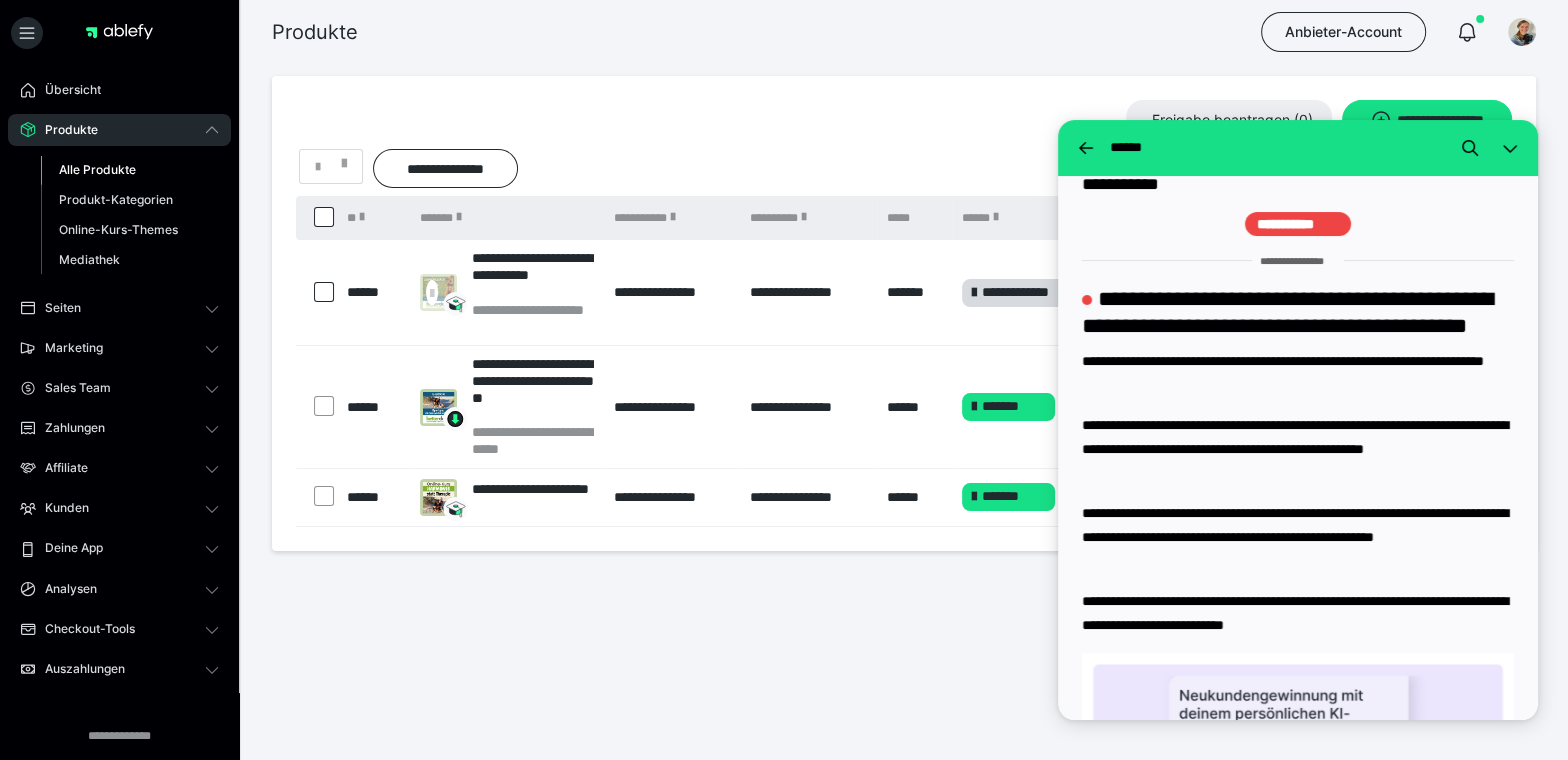 scroll, scrollTop: 0, scrollLeft: 0, axis: both 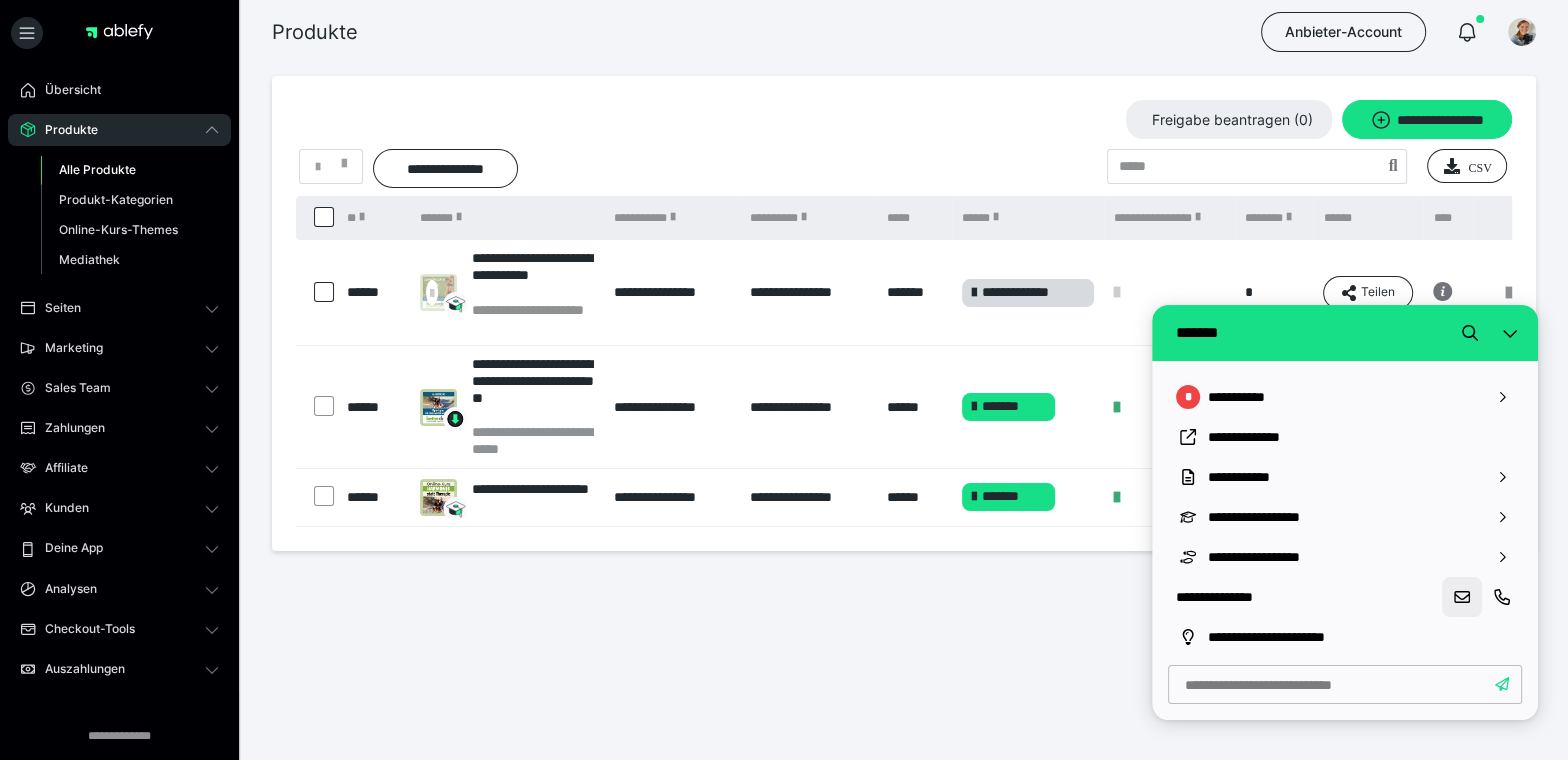 click 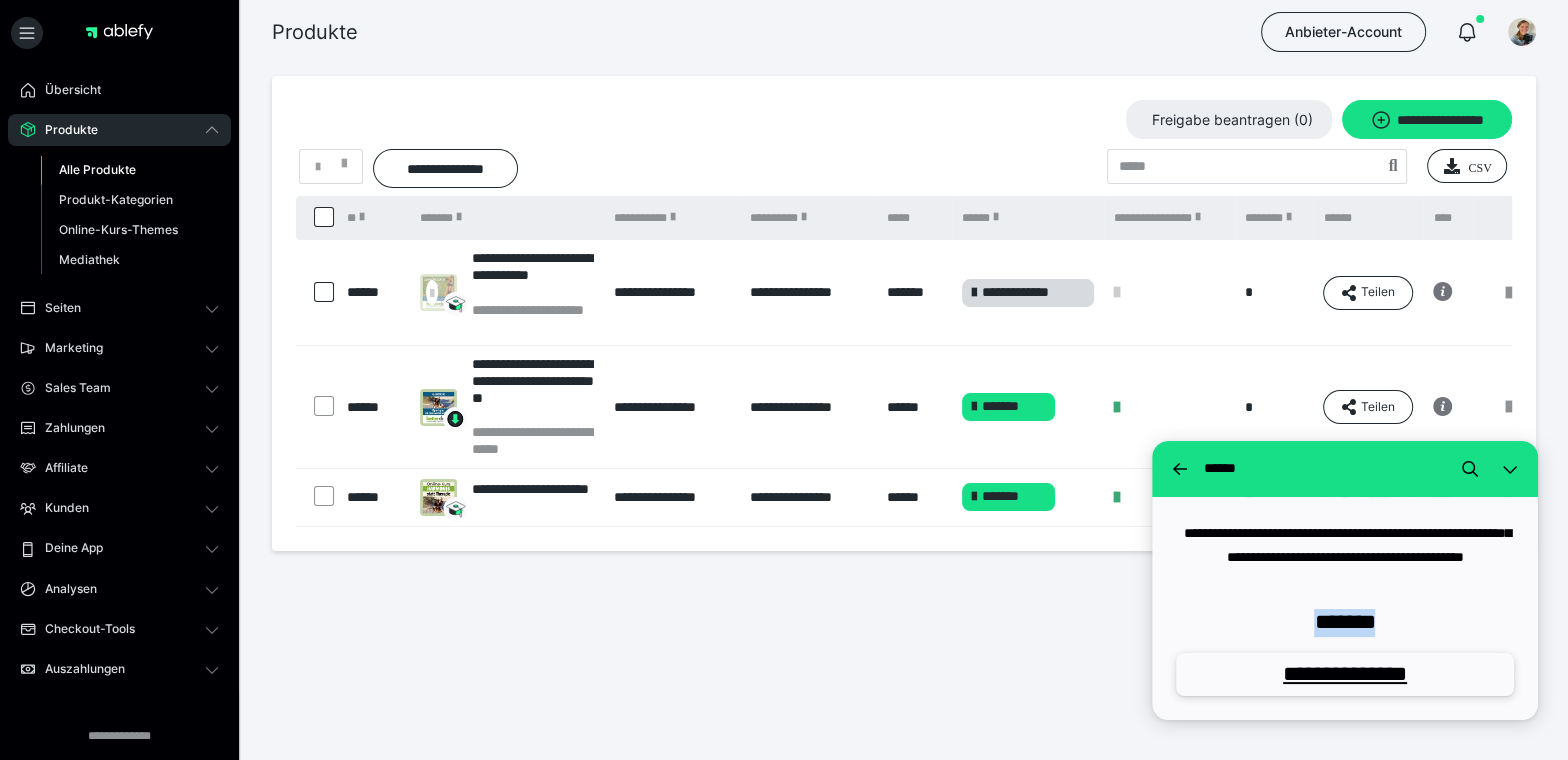 drag, startPoint x: 1390, startPoint y: 617, endPoint x: 1297, endPoint y: 623, distance: 93.193344 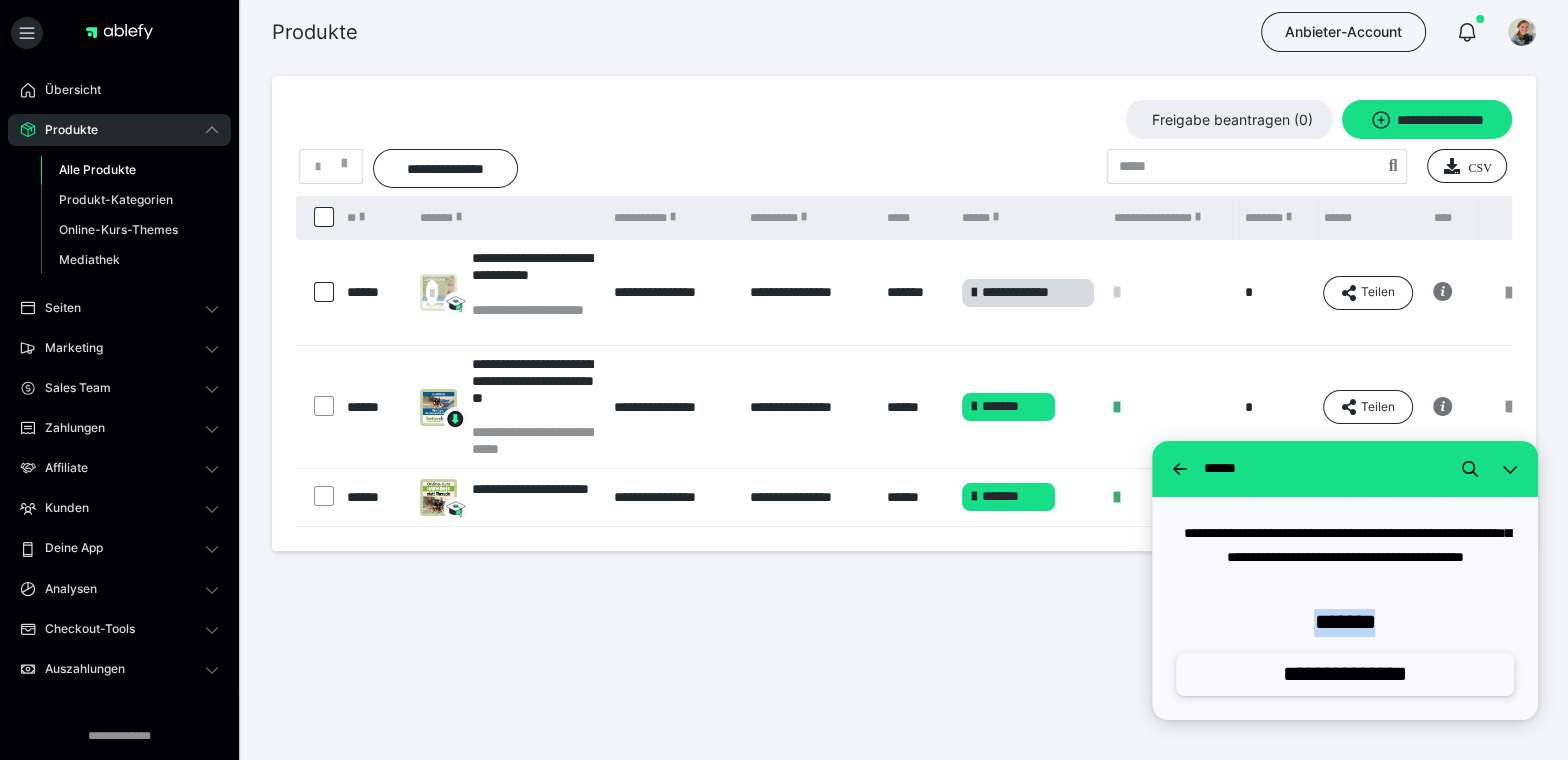 click on "**********" at bounding box center (1345, 674) 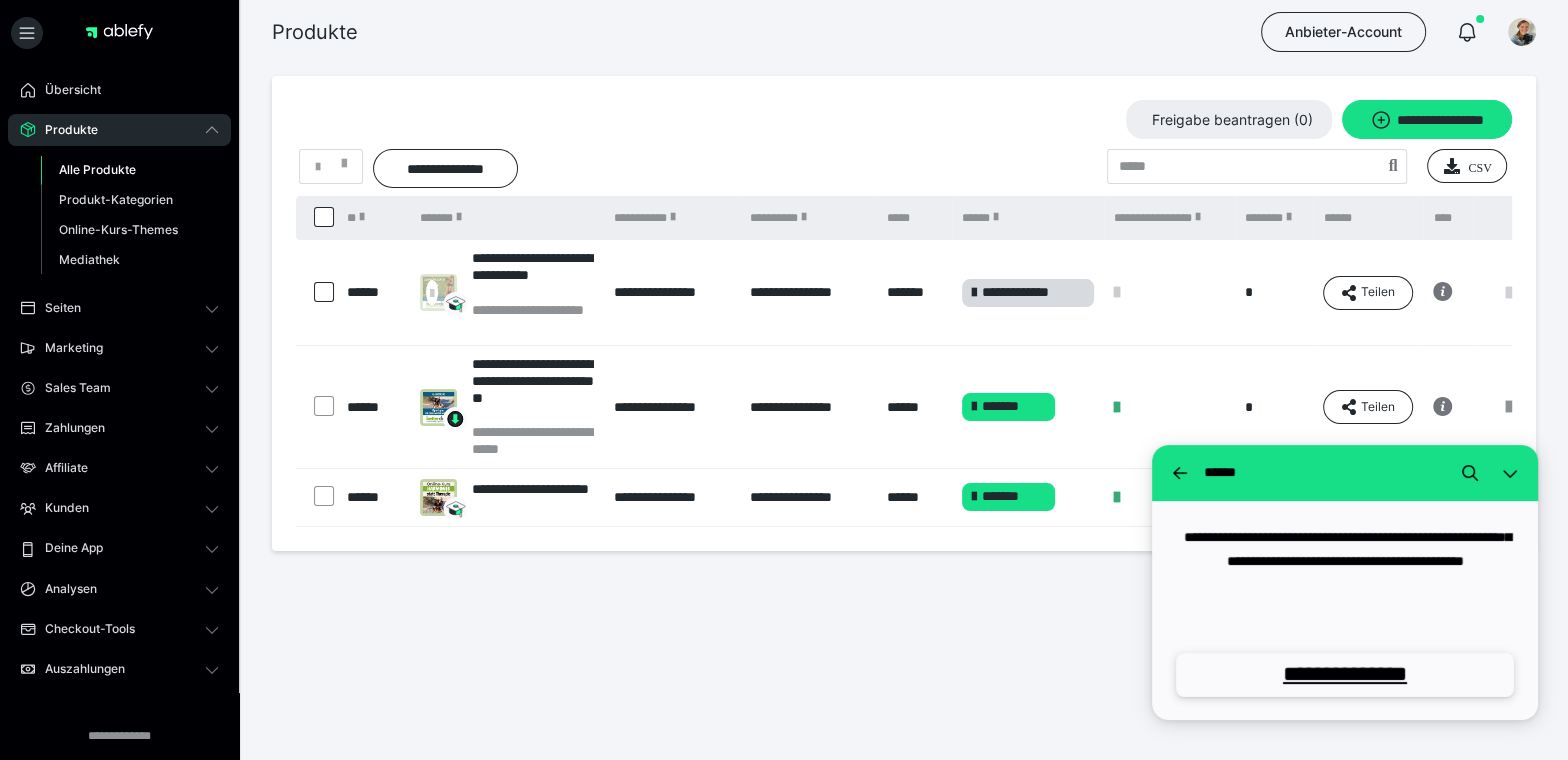 click at bounding box center (1509, 293) 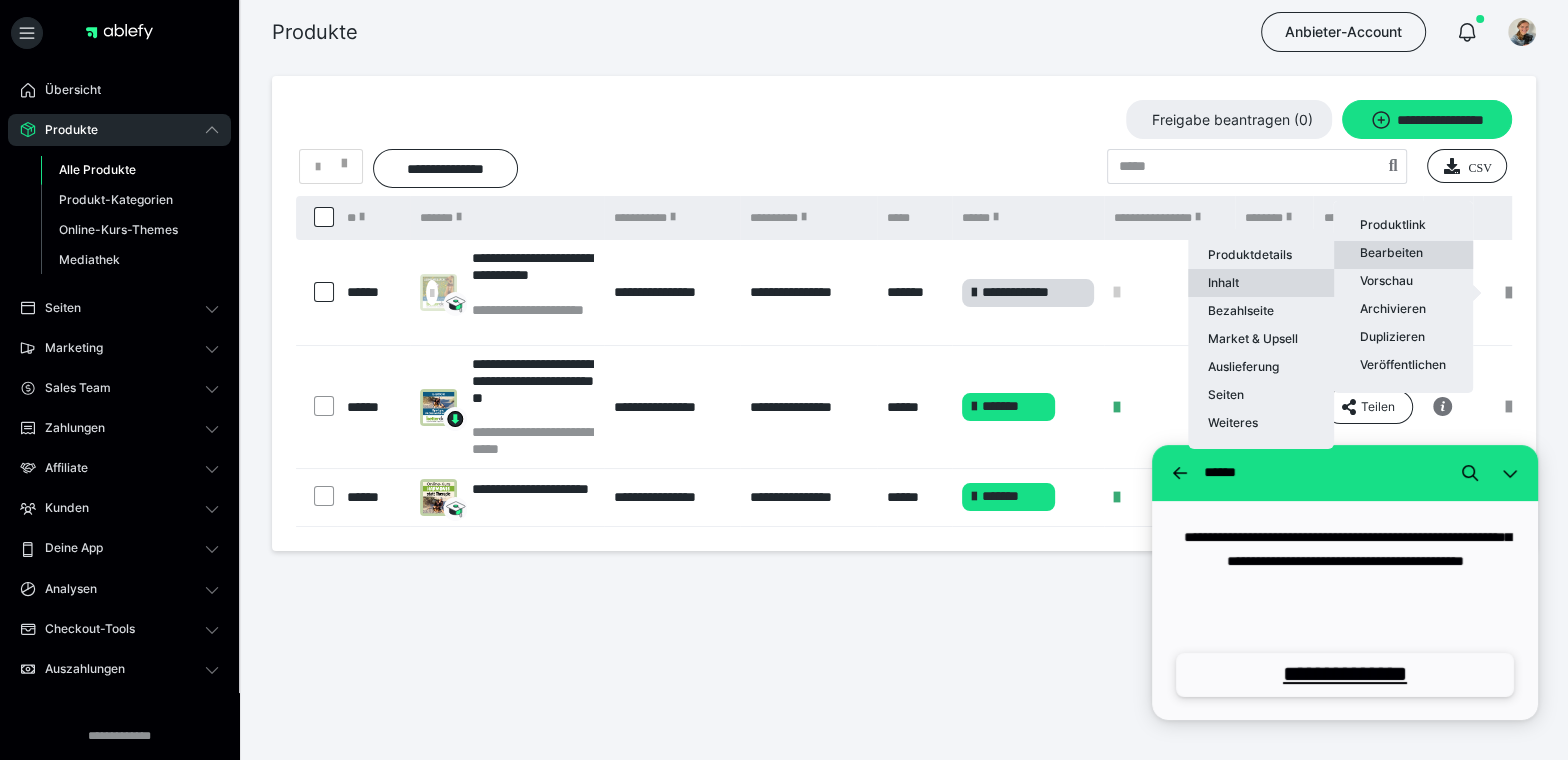 click on "Inhalt" at bounding box center (1261, 283) 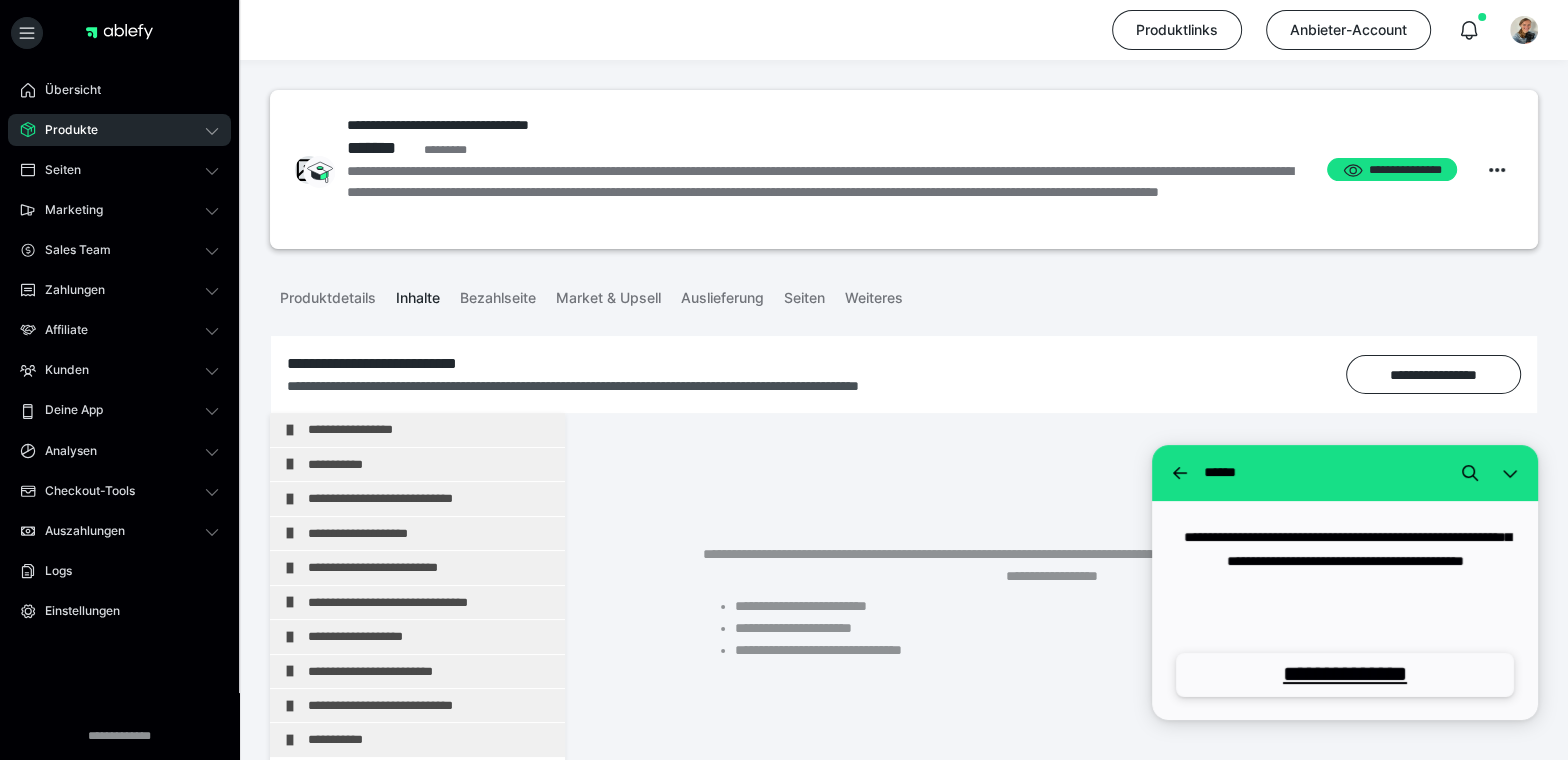 drag, startPoint x: 1504, startPoint y: 465, endPoint x: 1480, endPoint y: 449, distance: 28.84441 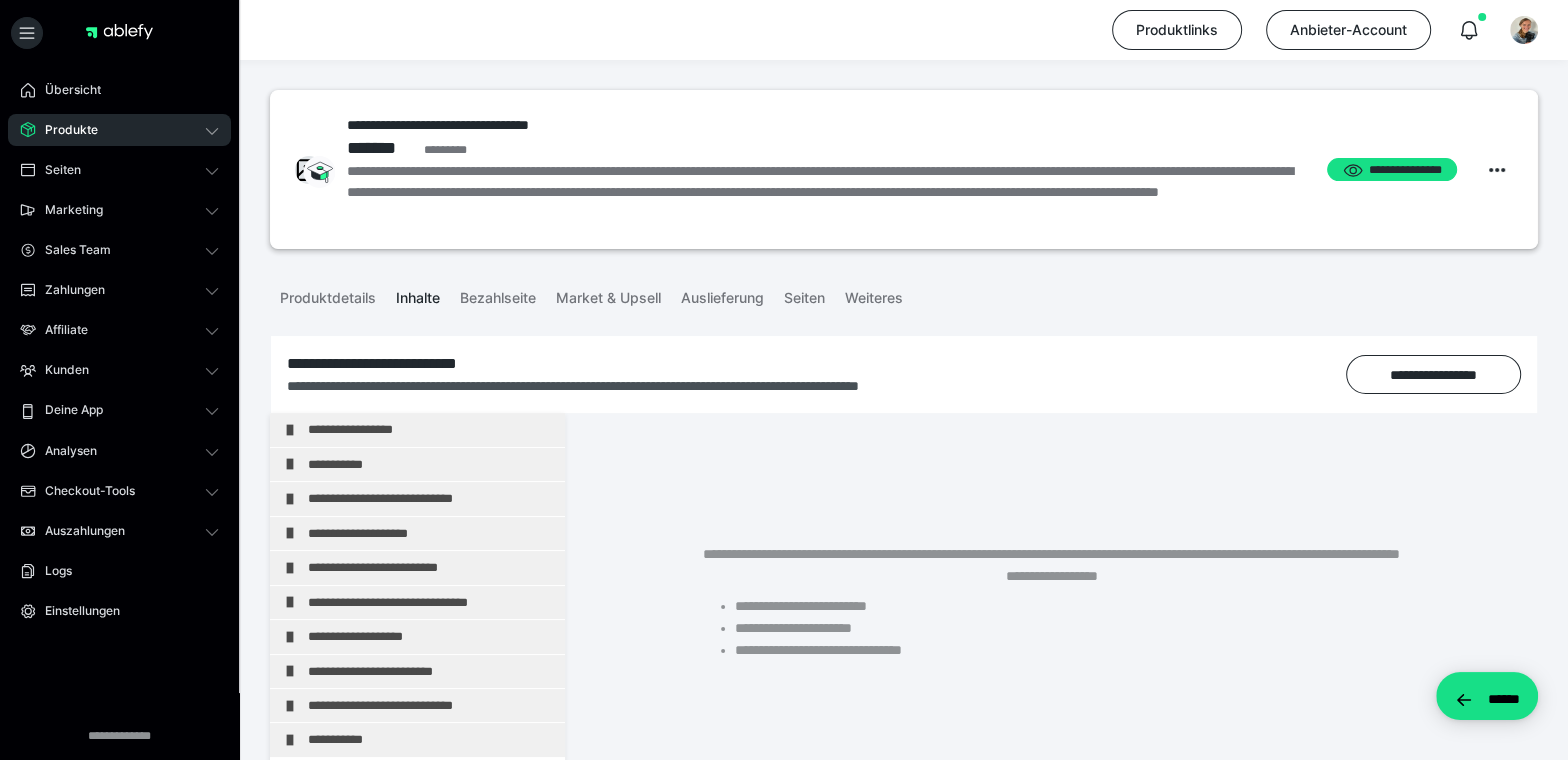 scroll, scrollTop: 0, scrollLeft: 0, axis: both 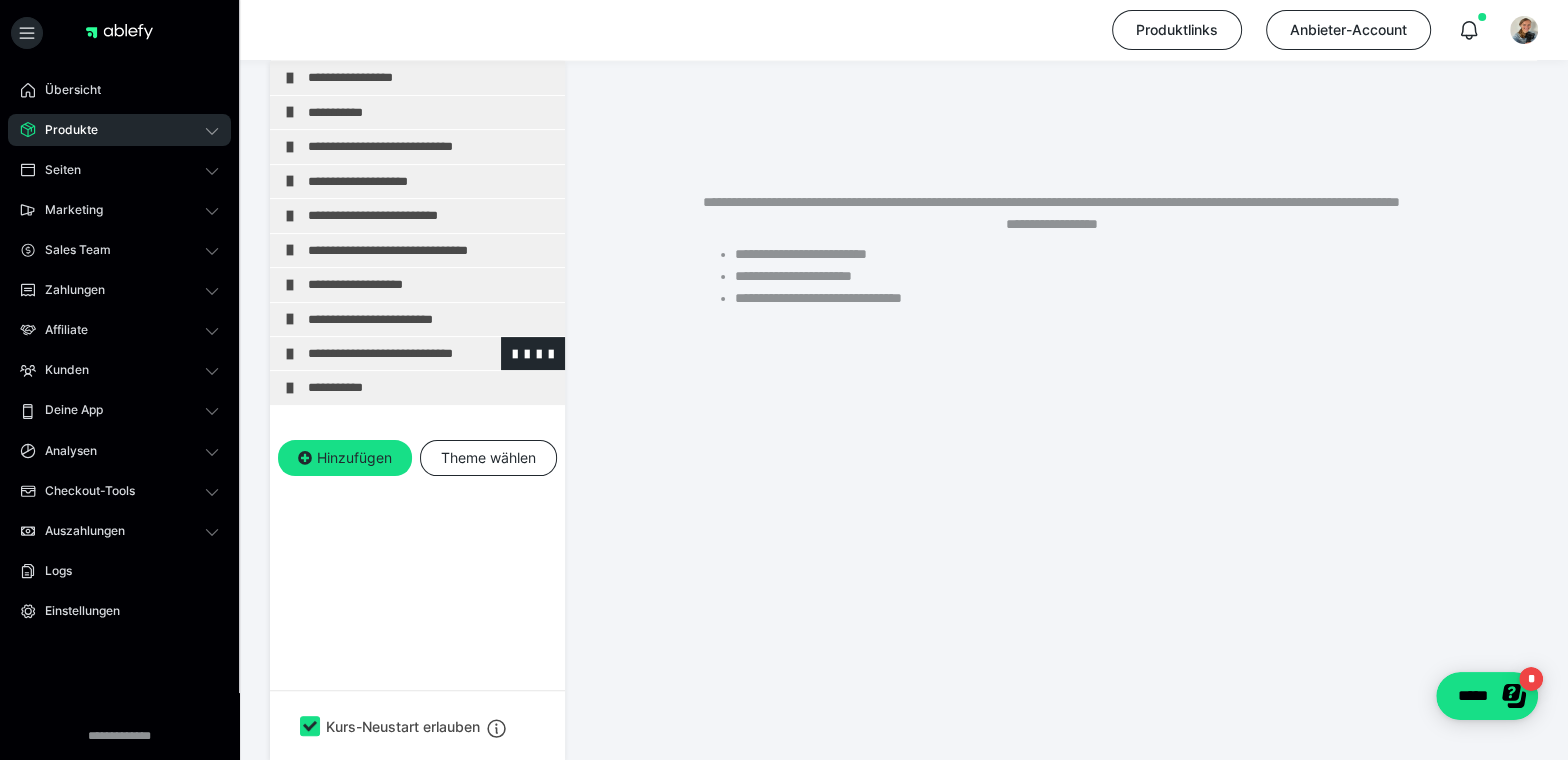 click at bounding box center [290, 354] 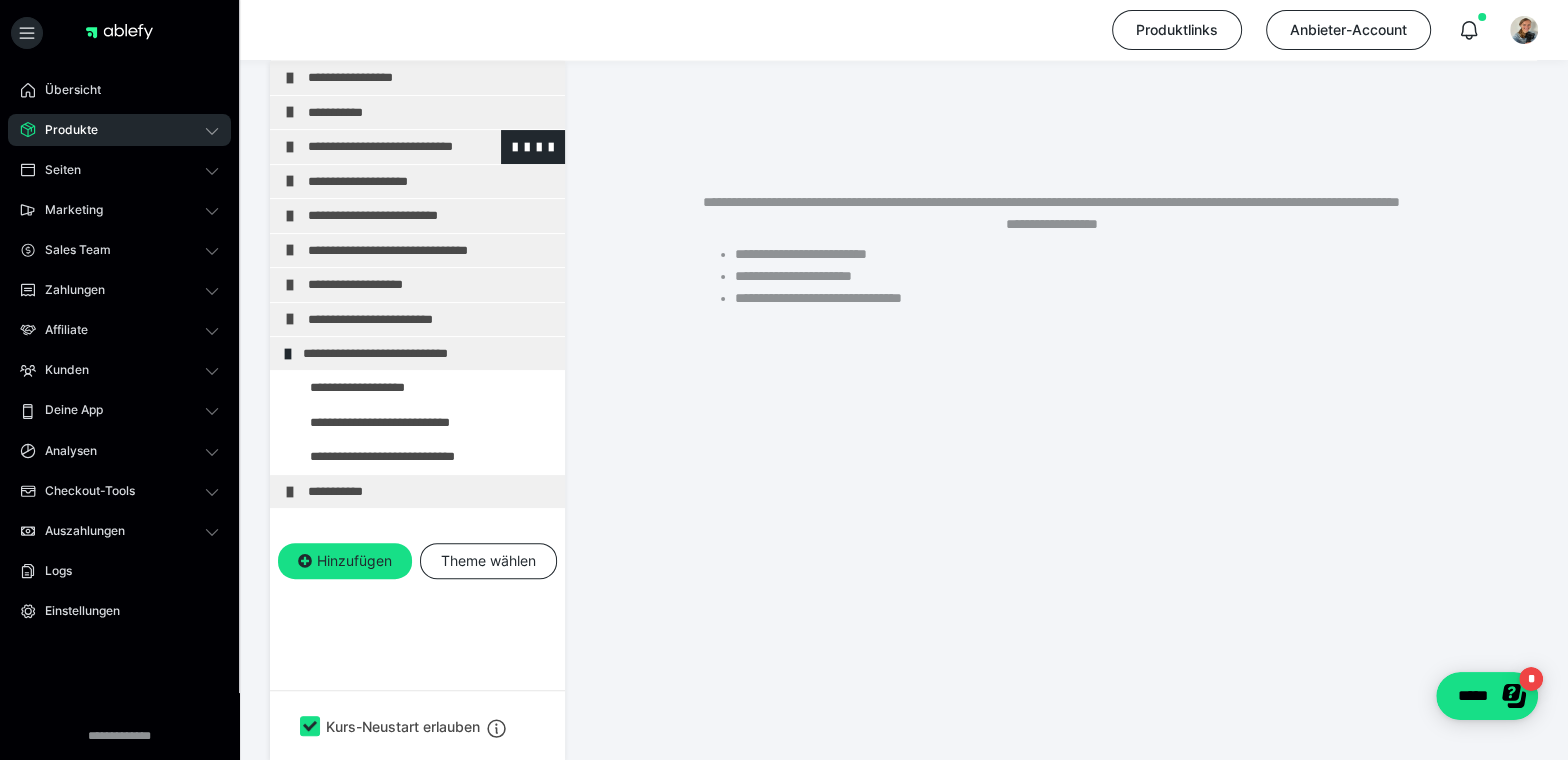 click at bounding box center (290, 147) 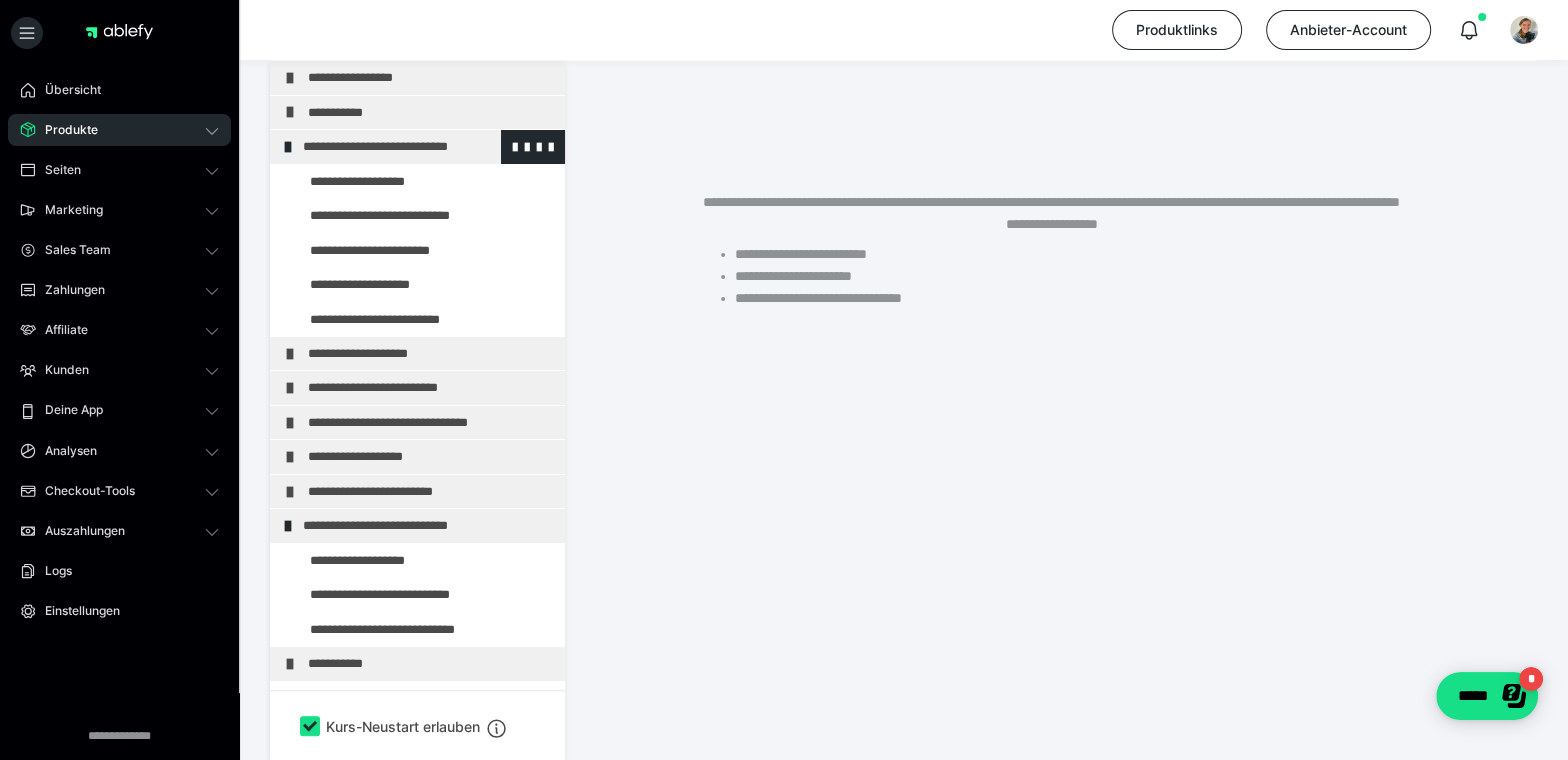 click at bounding box center (288, 147) 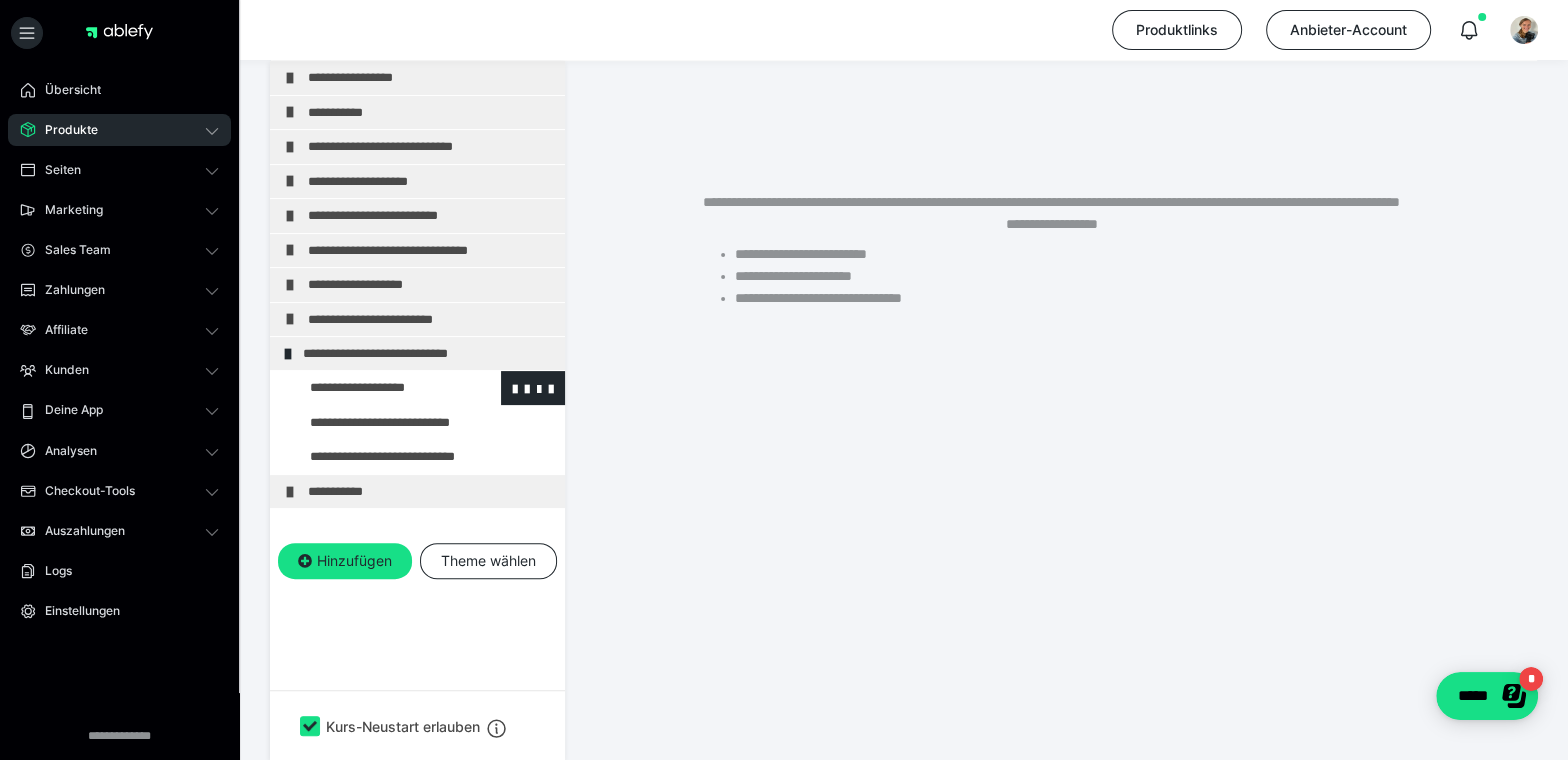 click at bounding box center [375, 387] 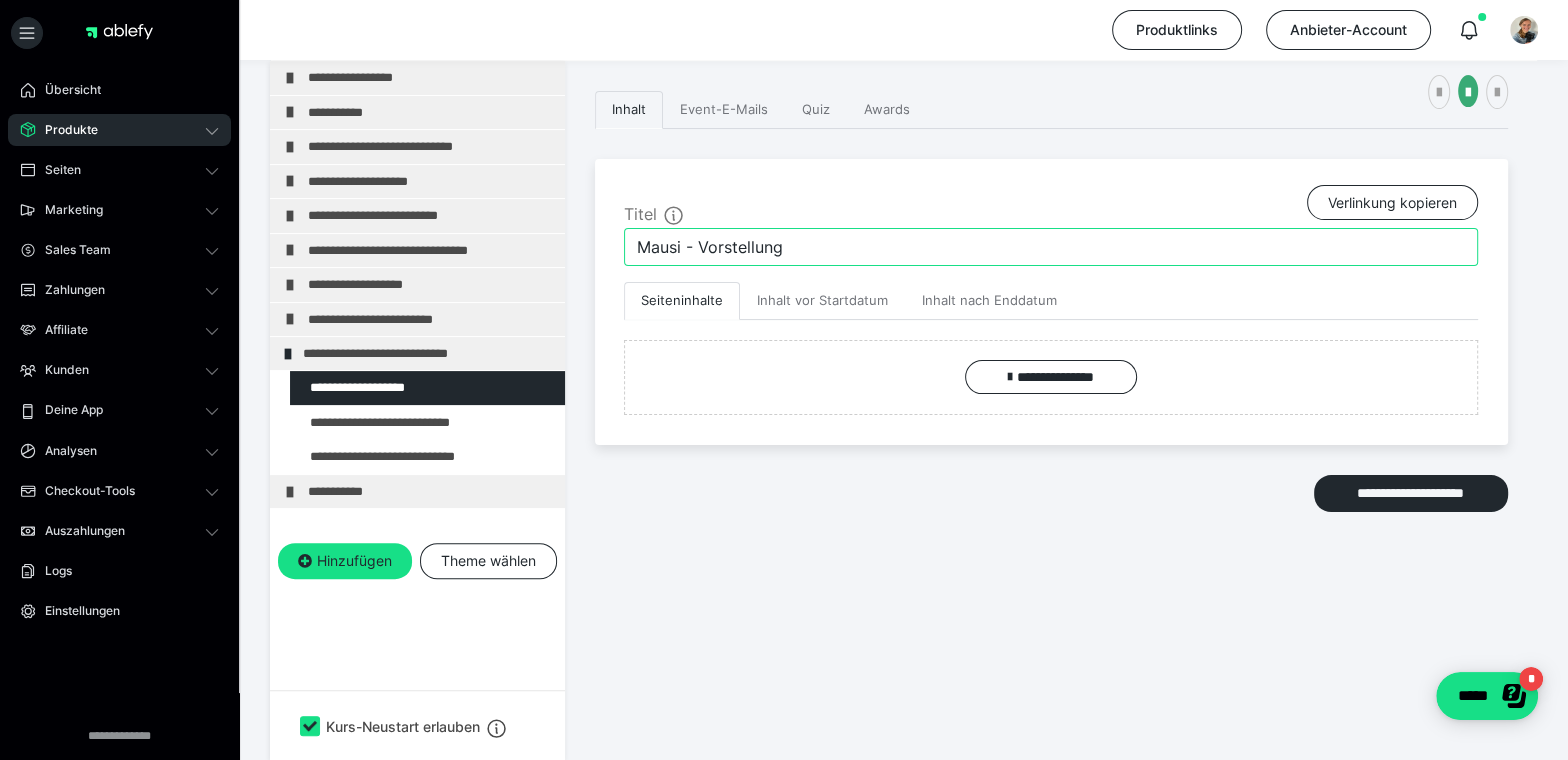 click on "Mausi - Vorstellung" at bounding box center [1051, 247] 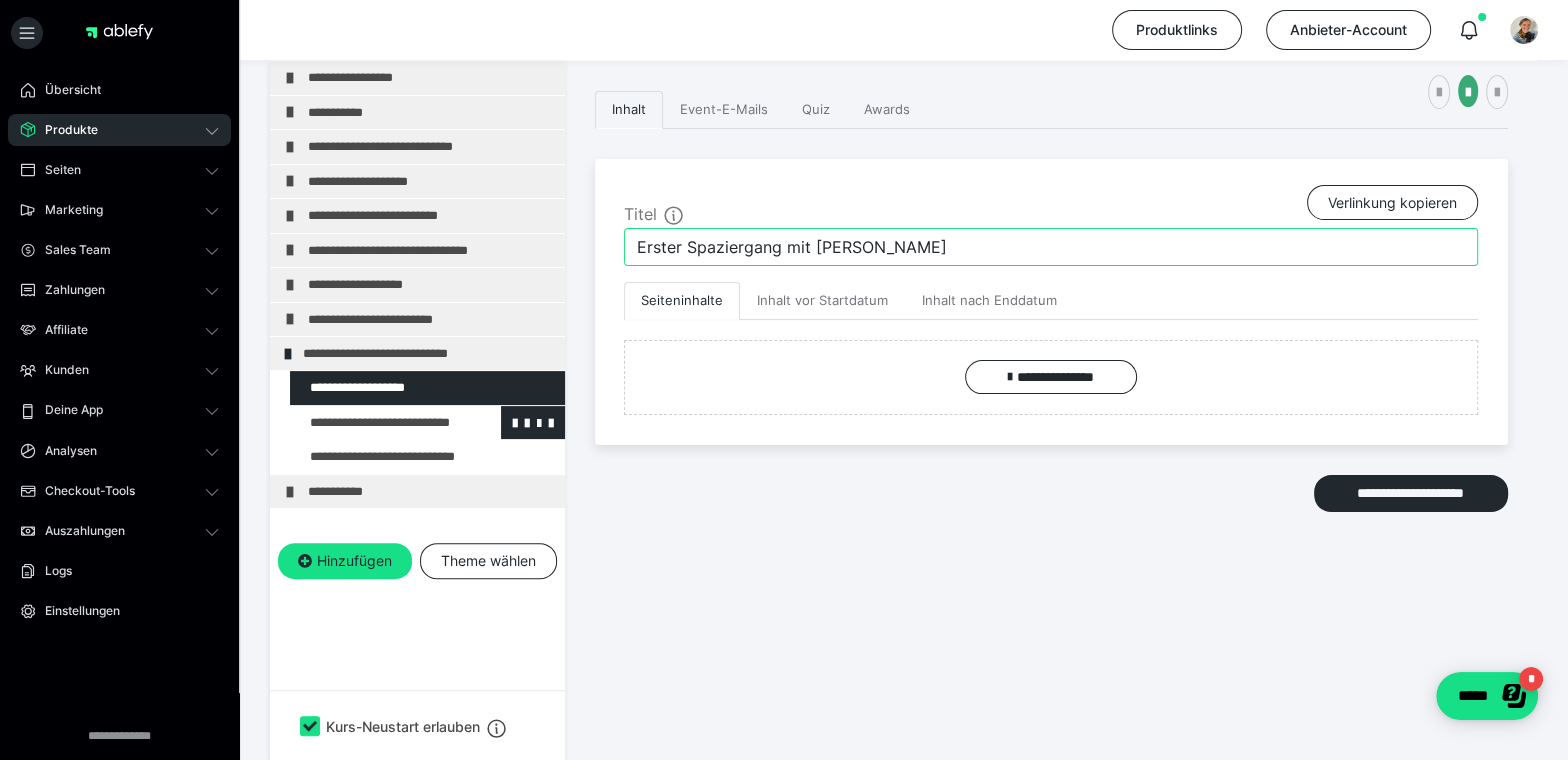 type on "Erster Spaziergang mit Mausi" 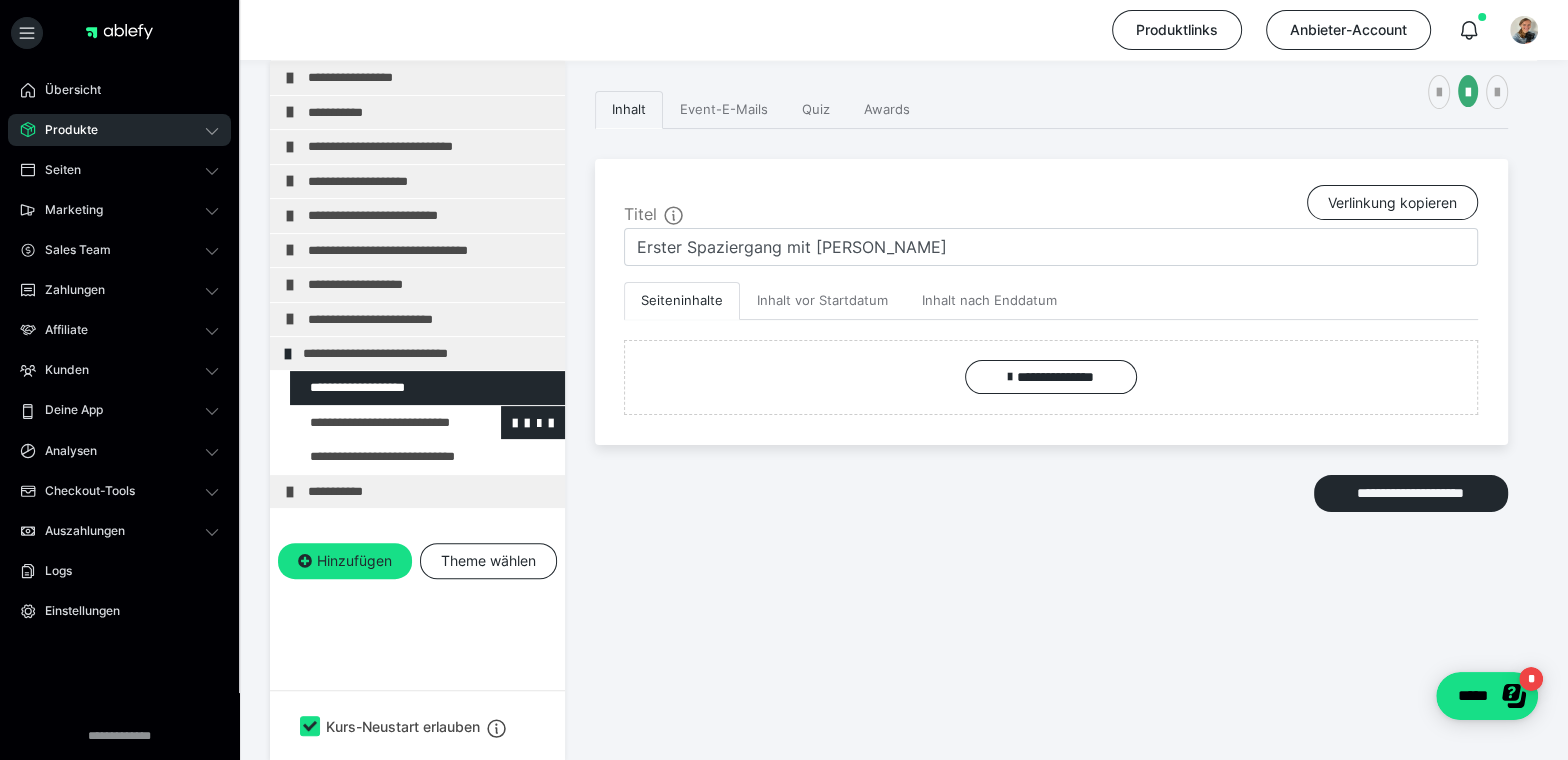click at bounding box center (375, 422) 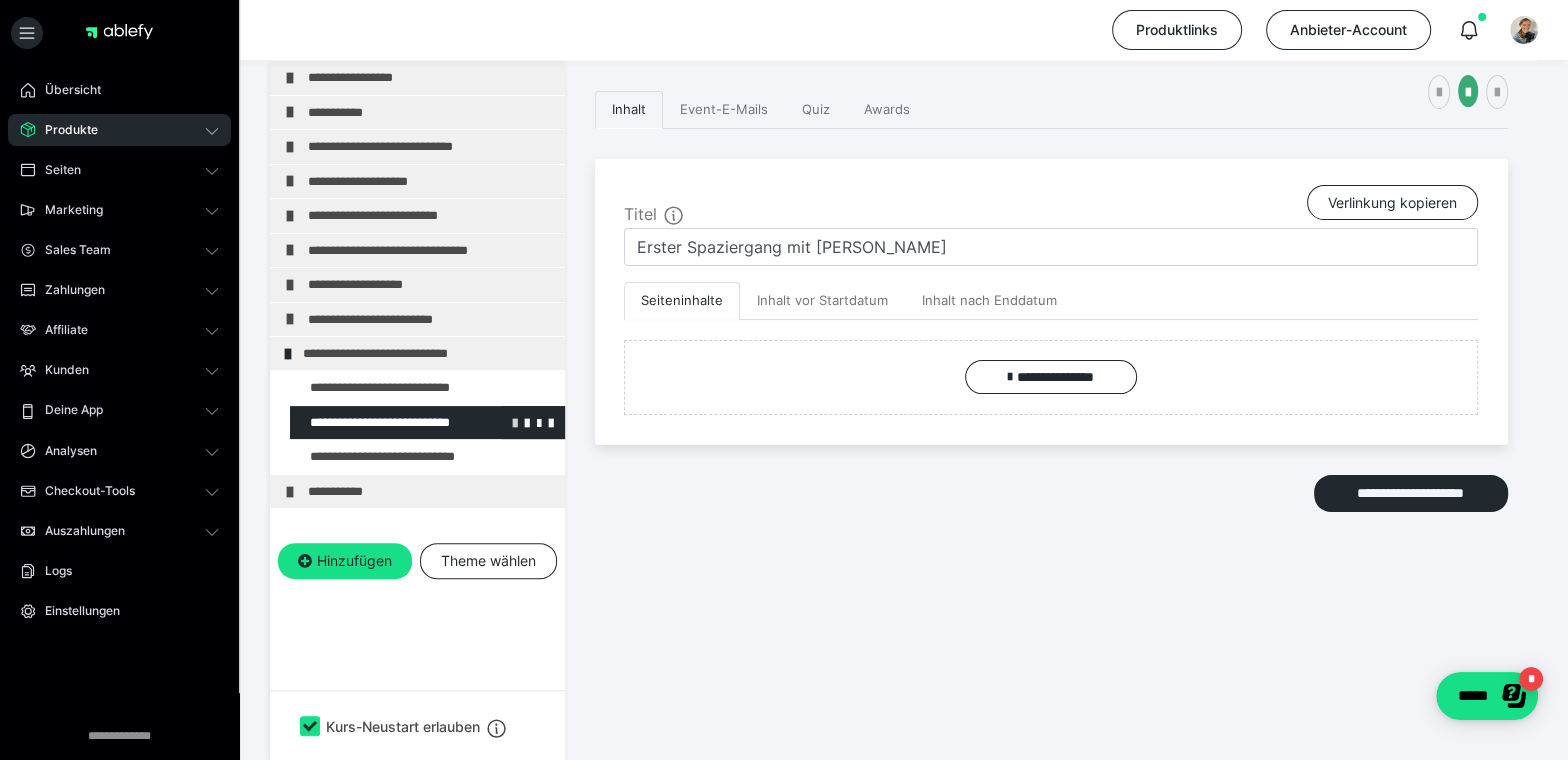 click at bounding box center (515, 422) 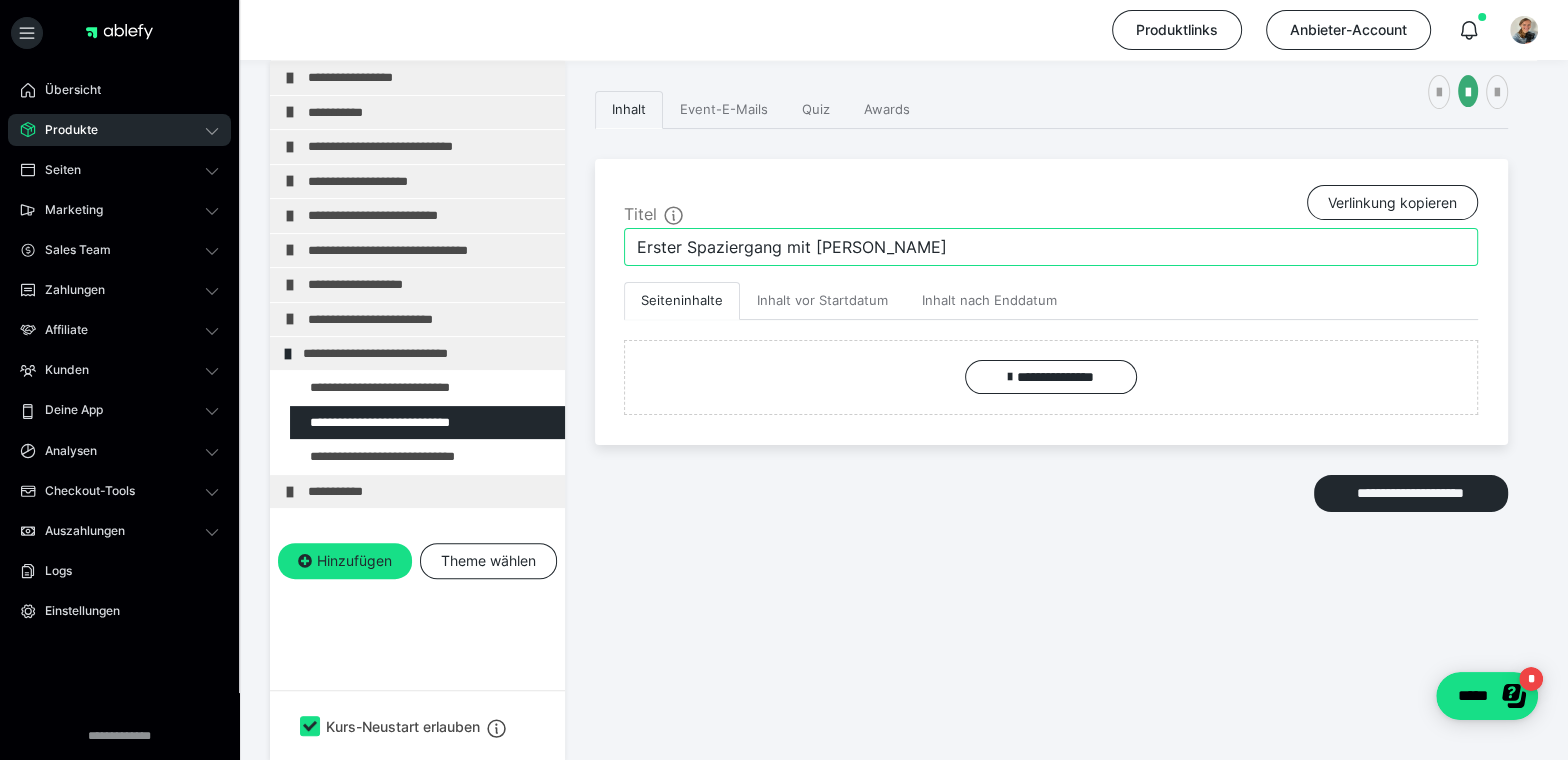 click on "Erster Spaziergang mit Mausi" at bounding box center [1051, 247] 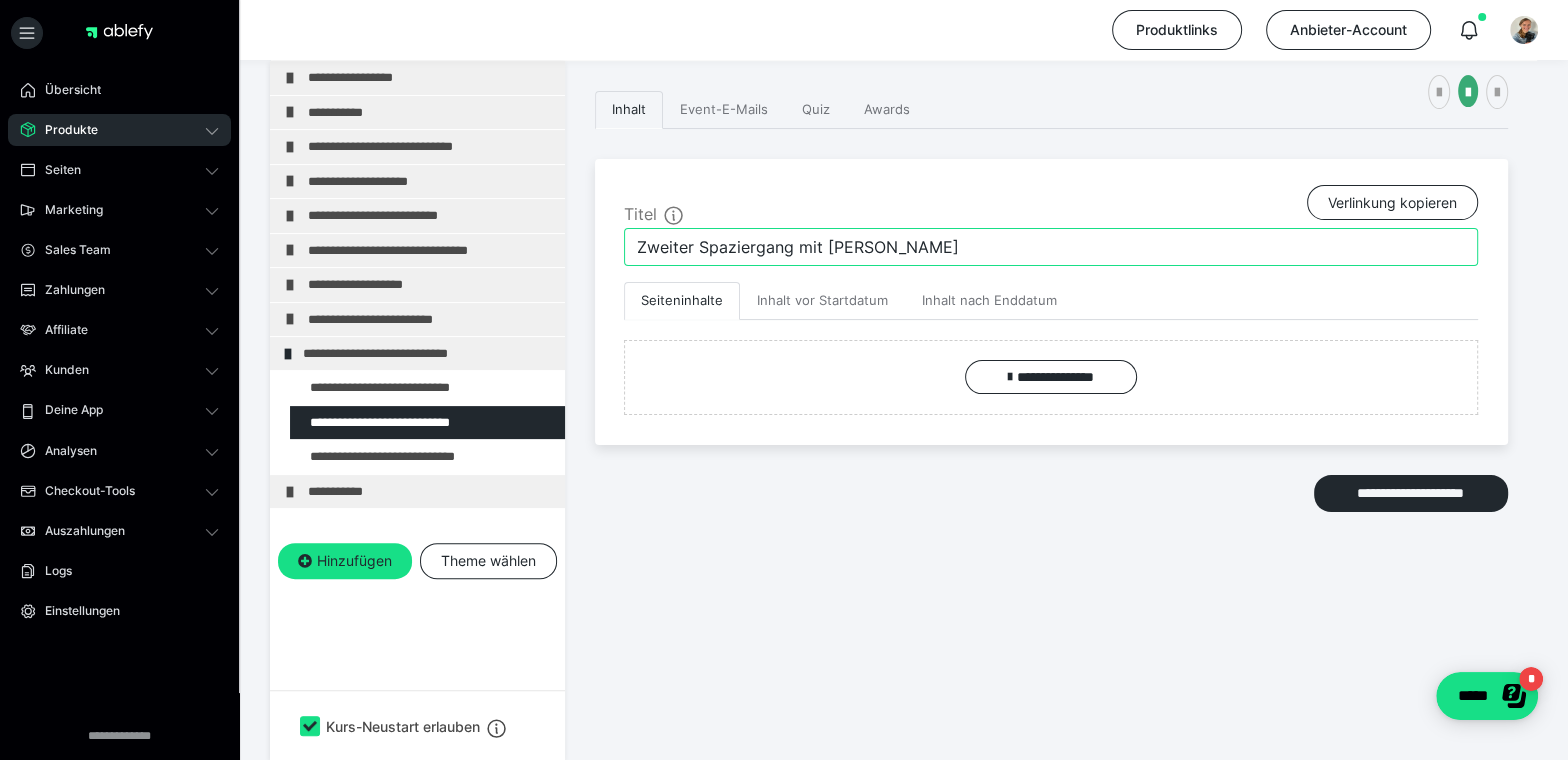 type on "Zweiter Spaziergang mit Mausi" 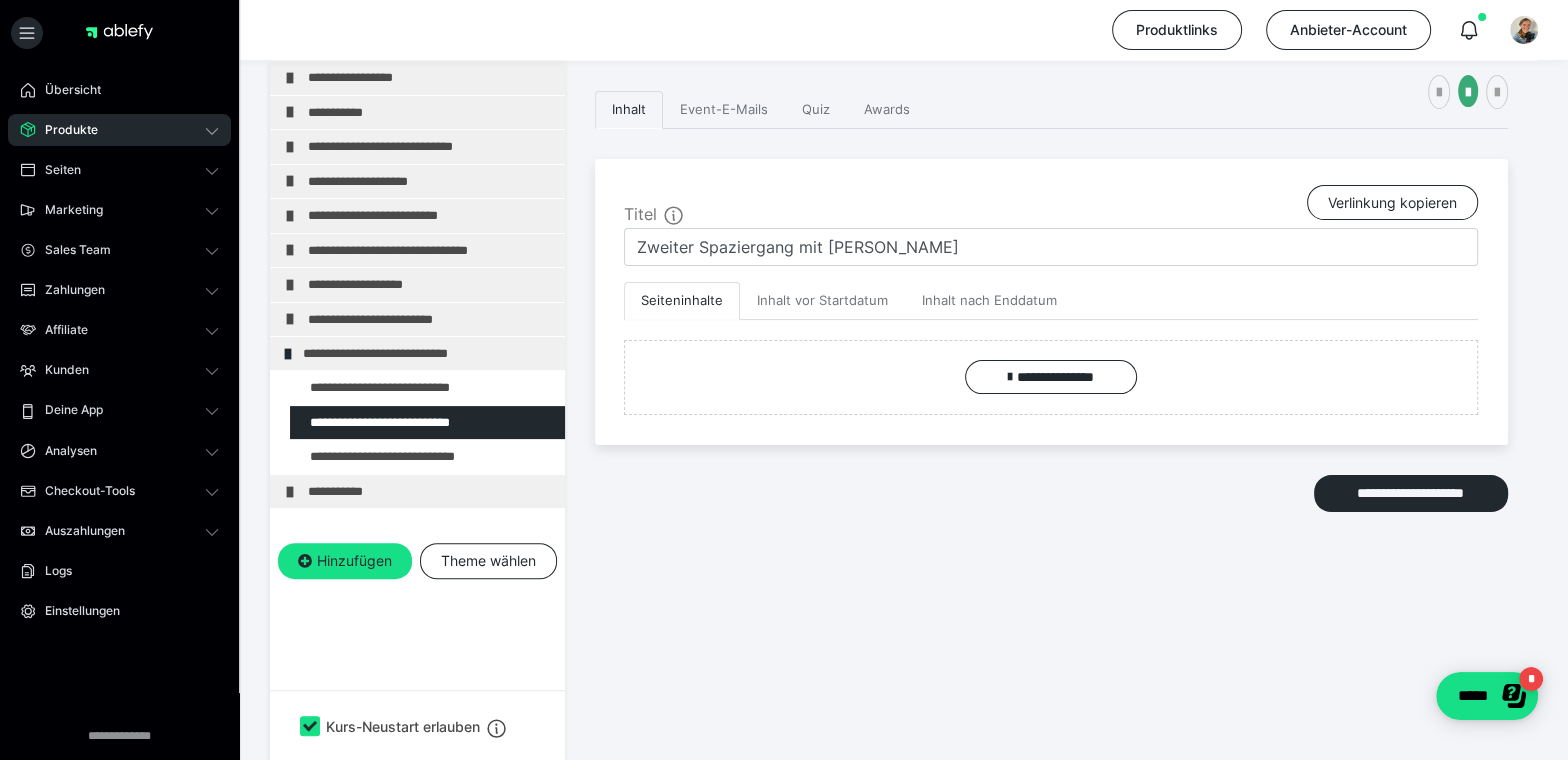 click on "**********" at bounding box center [1051, 376] 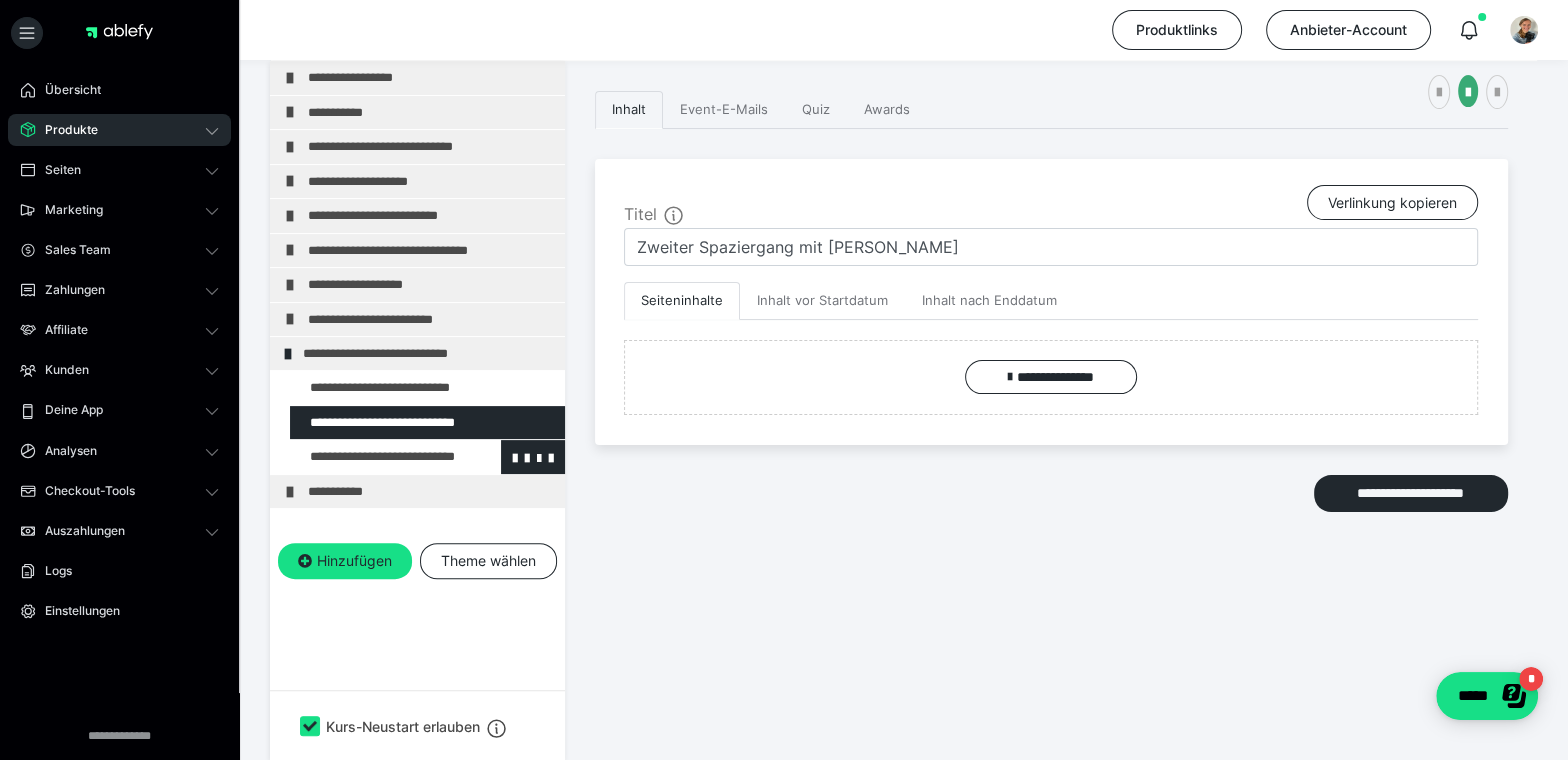 click at bounding box center (375, 456) 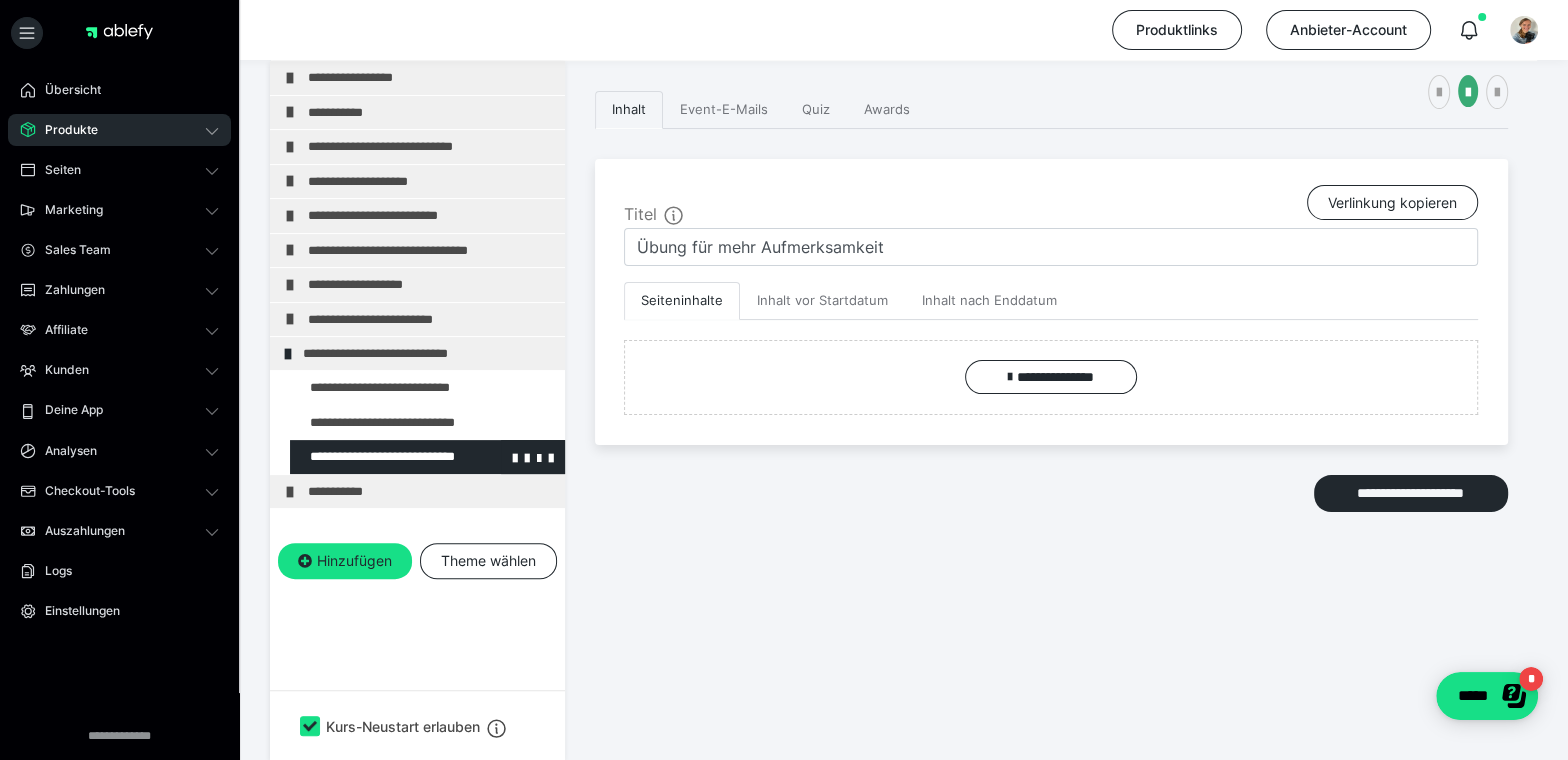 click at bounding box center [375, 456] 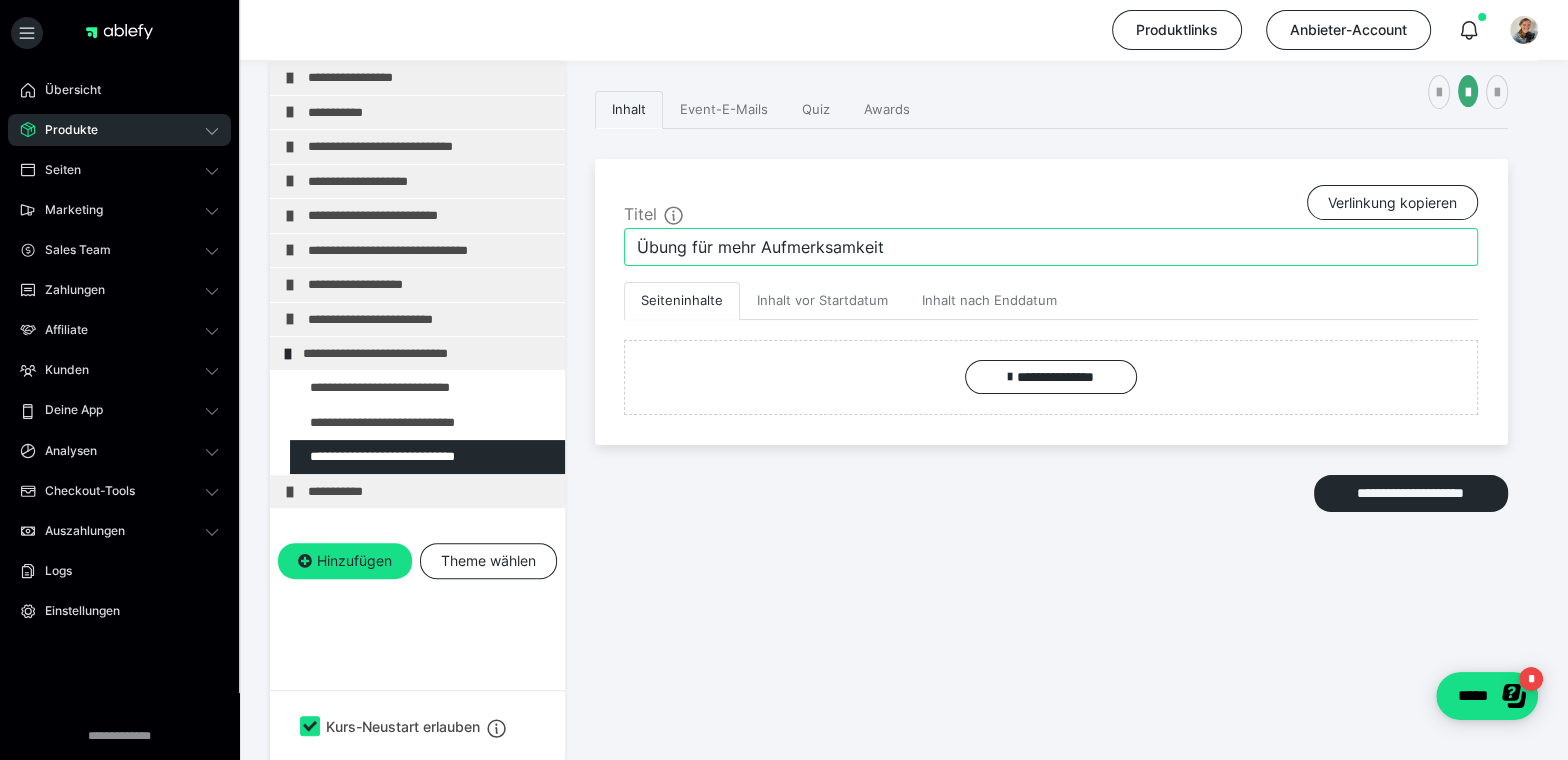 drag, startPoint x: 890, startPoint y: 244, endPoint x: 639, endPoint y: 260, distance: 251.50945 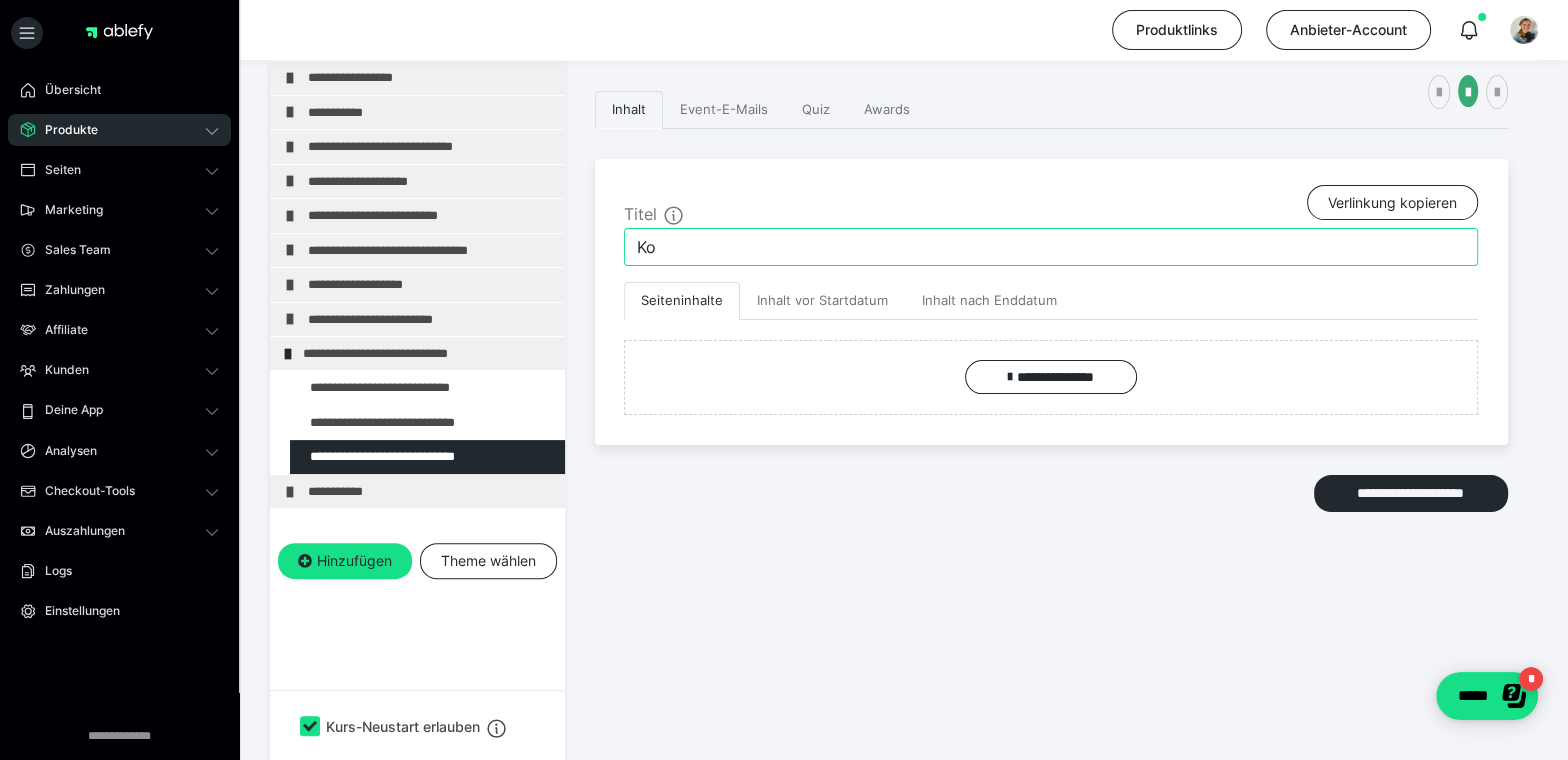 type on "K" 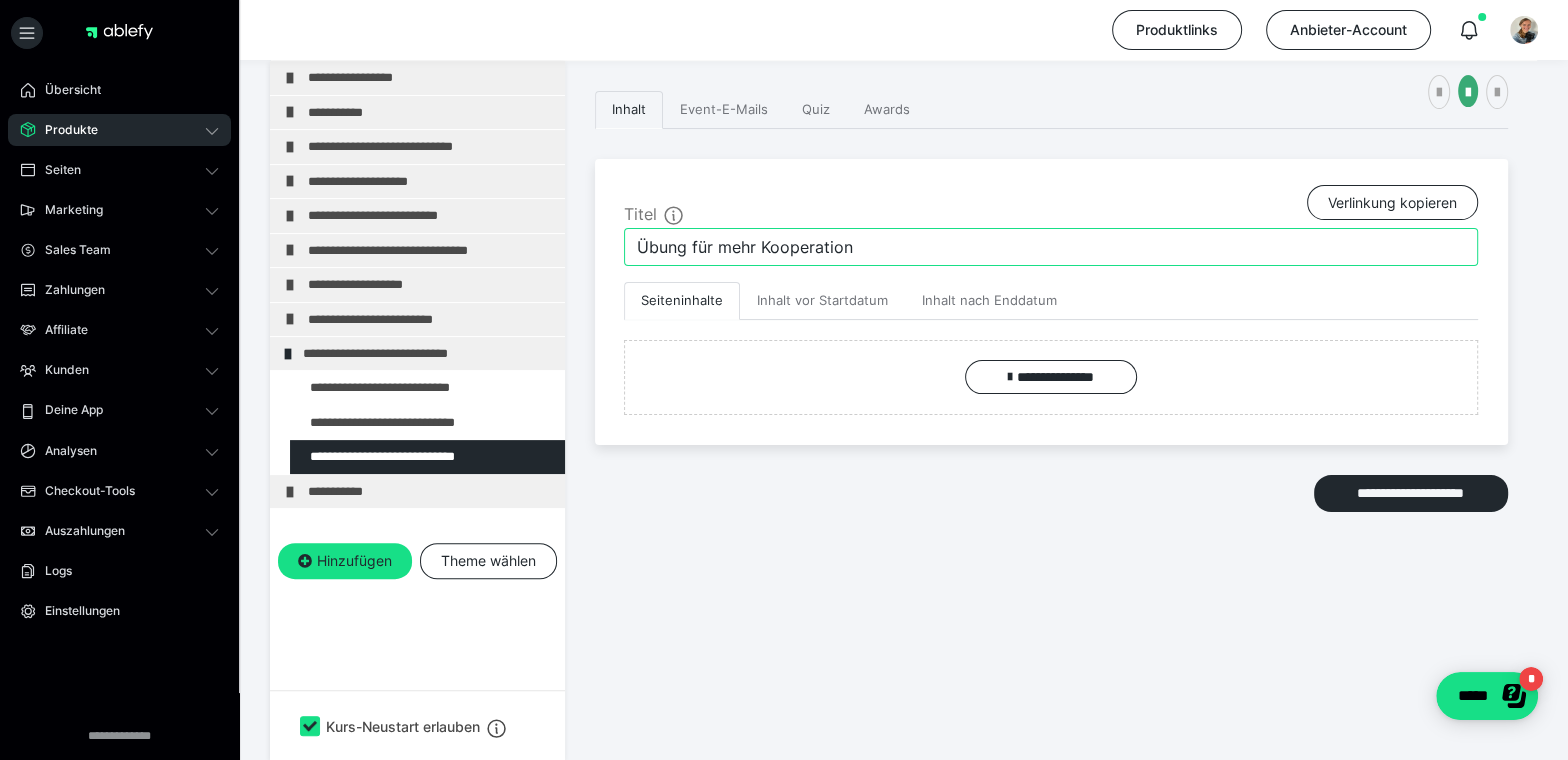 click on "Übung für mehr Kooperation" at bounding box center [1051, 247] 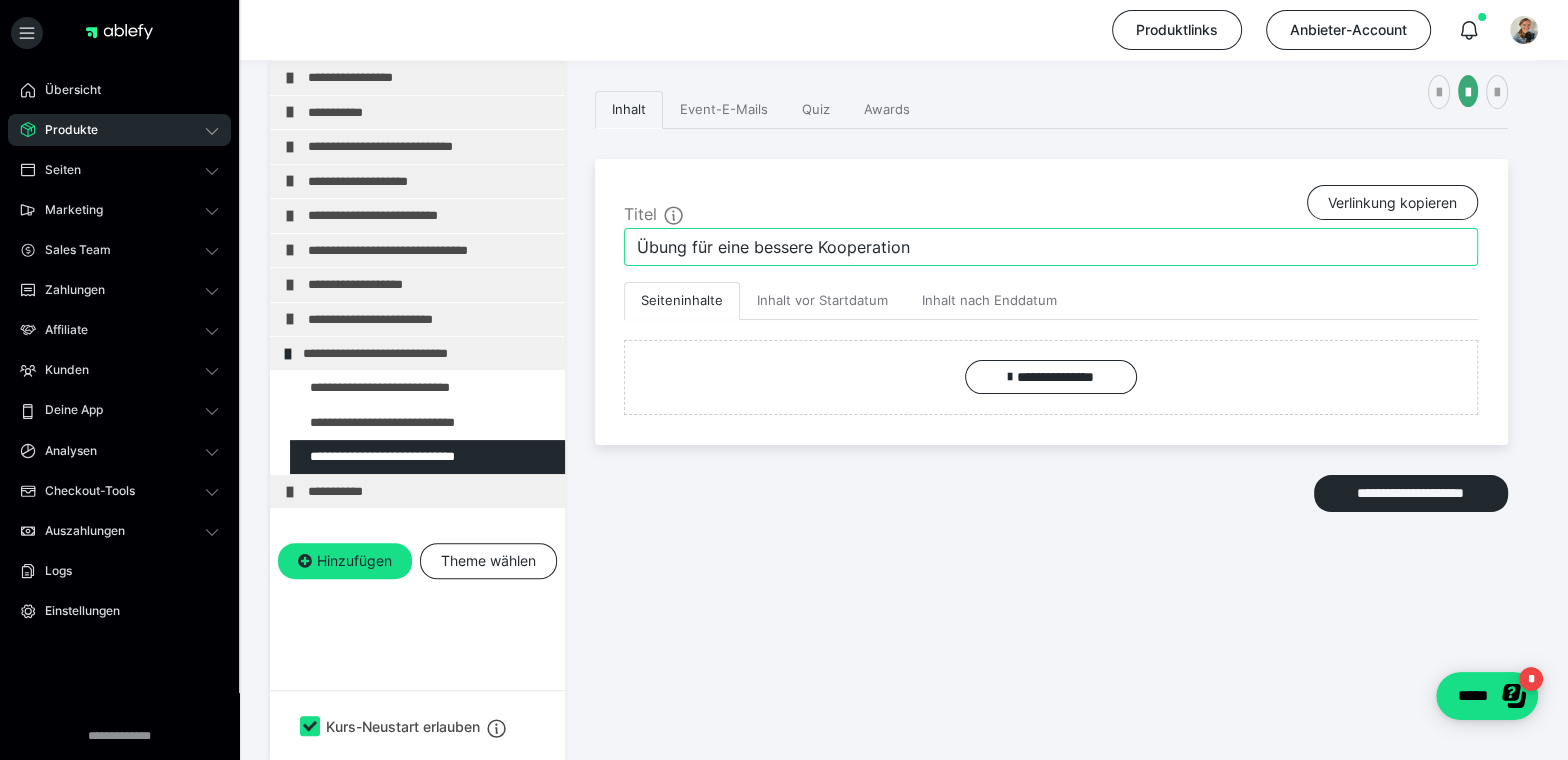 type on "Übung für eine bessere Kooperation" 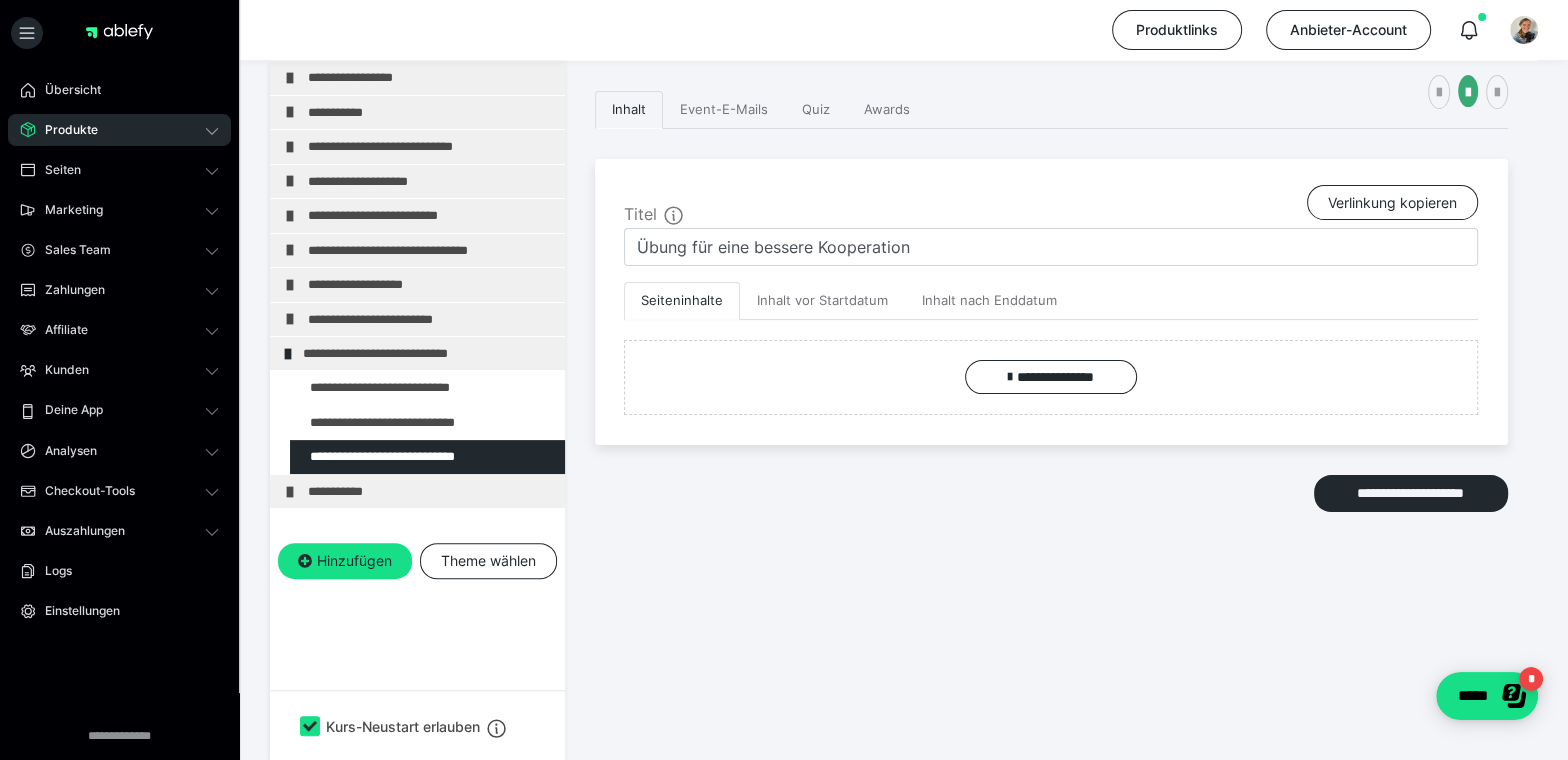 click on "**********" at bounding box center [1051, 376] 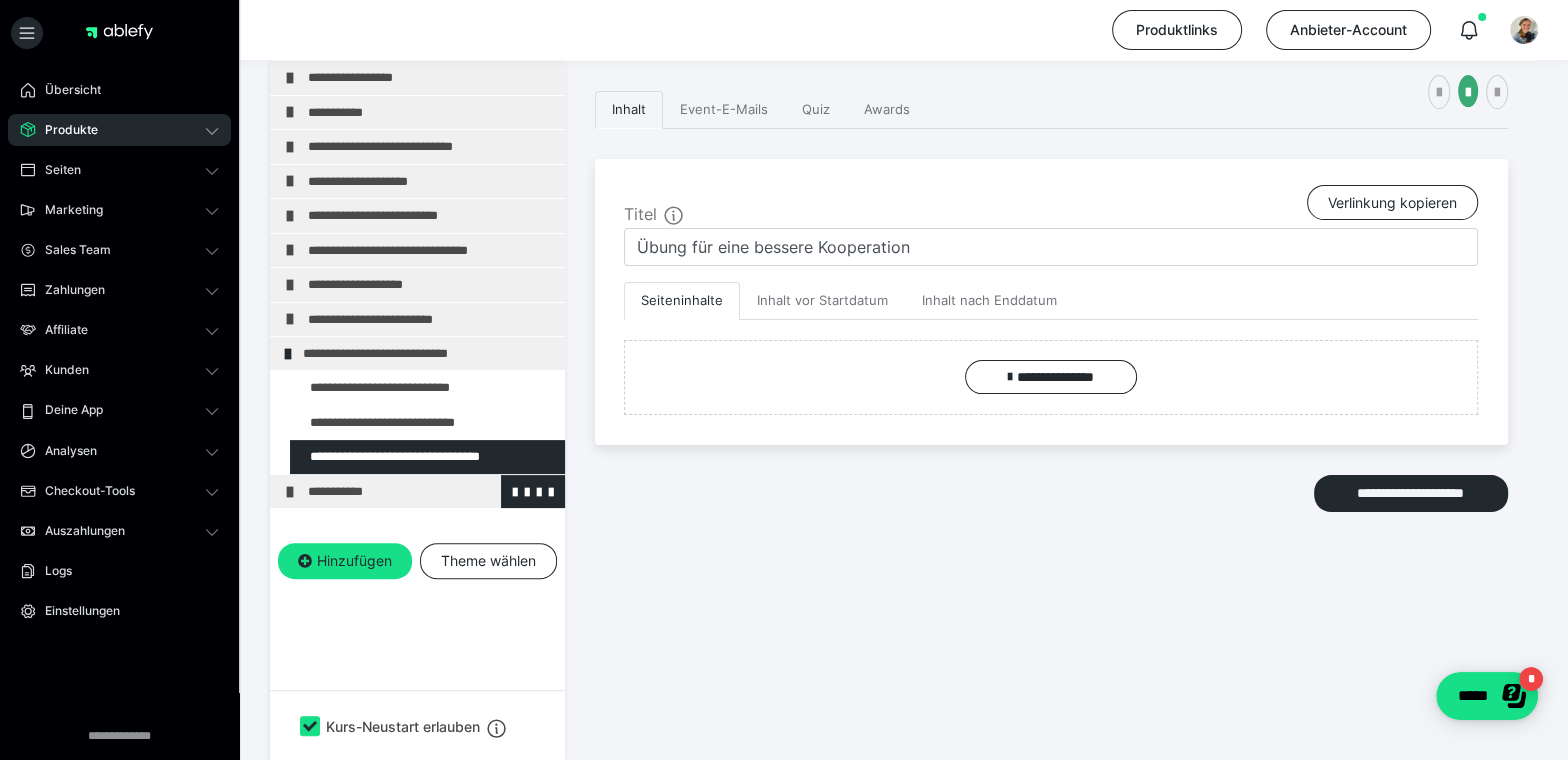 click at bounding box center (290, 492) 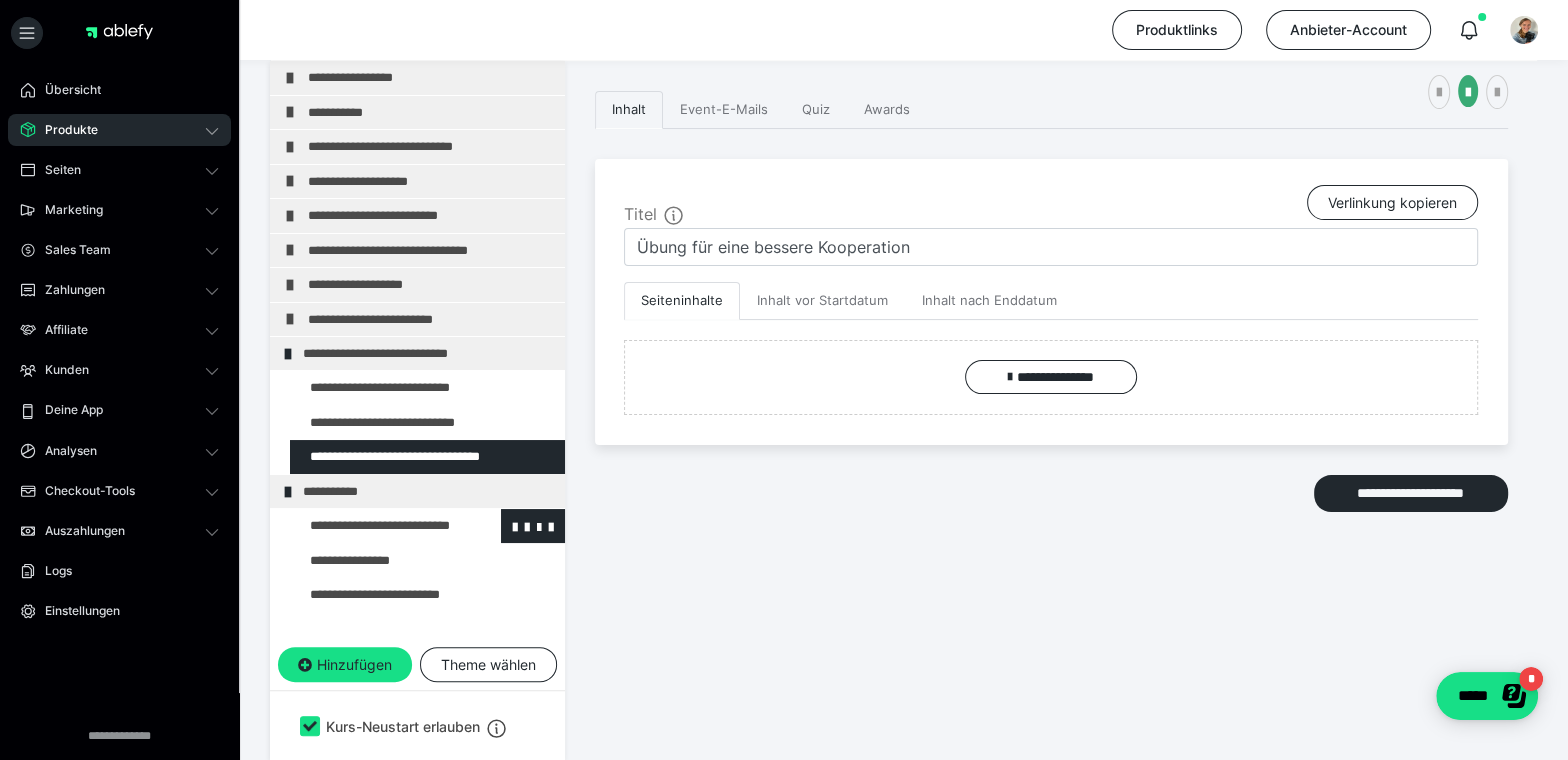 click at bounding box center (375, 525) 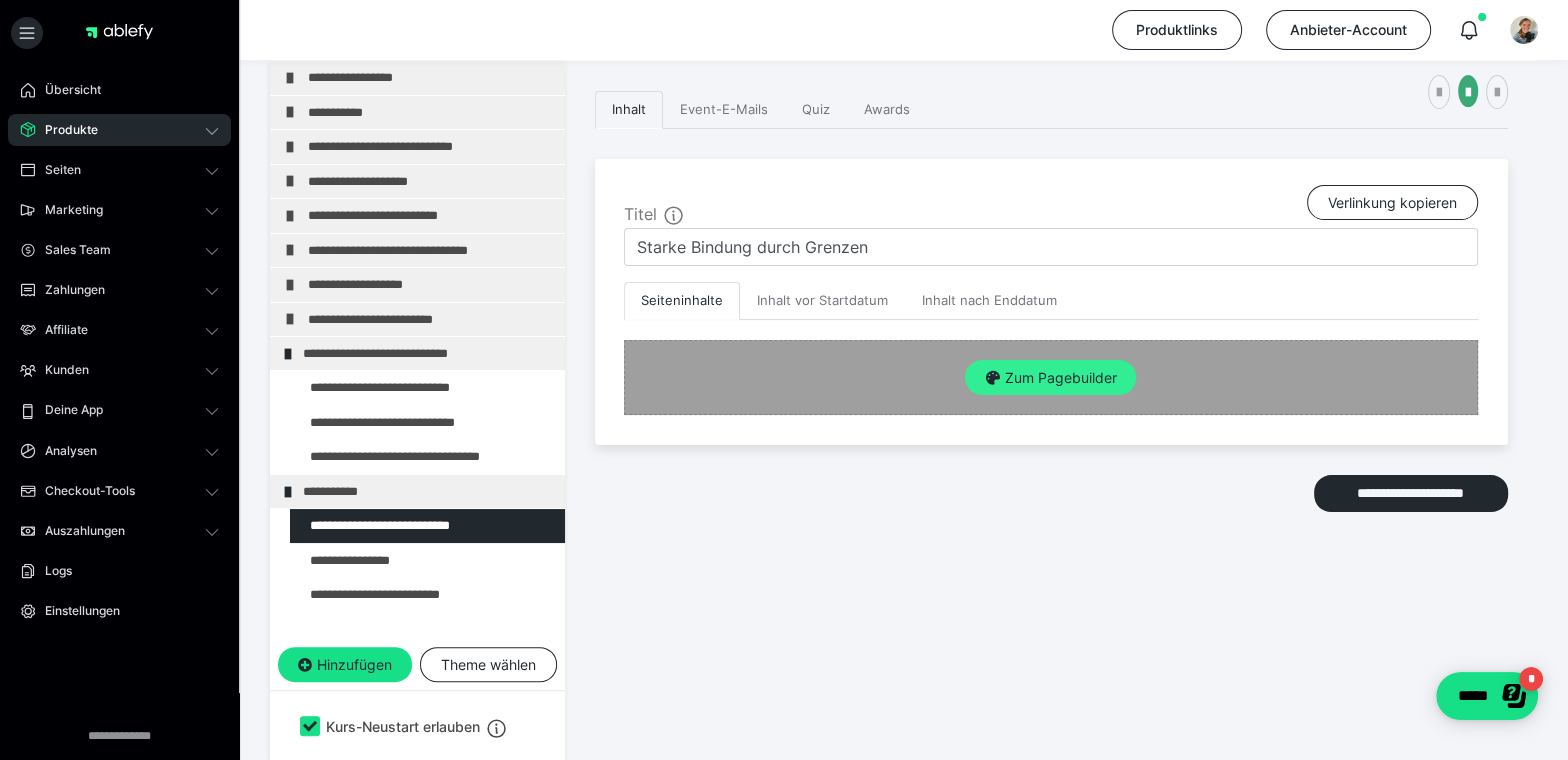 click on "Zum Pagebuilder" at bounding box center (1050, 378) 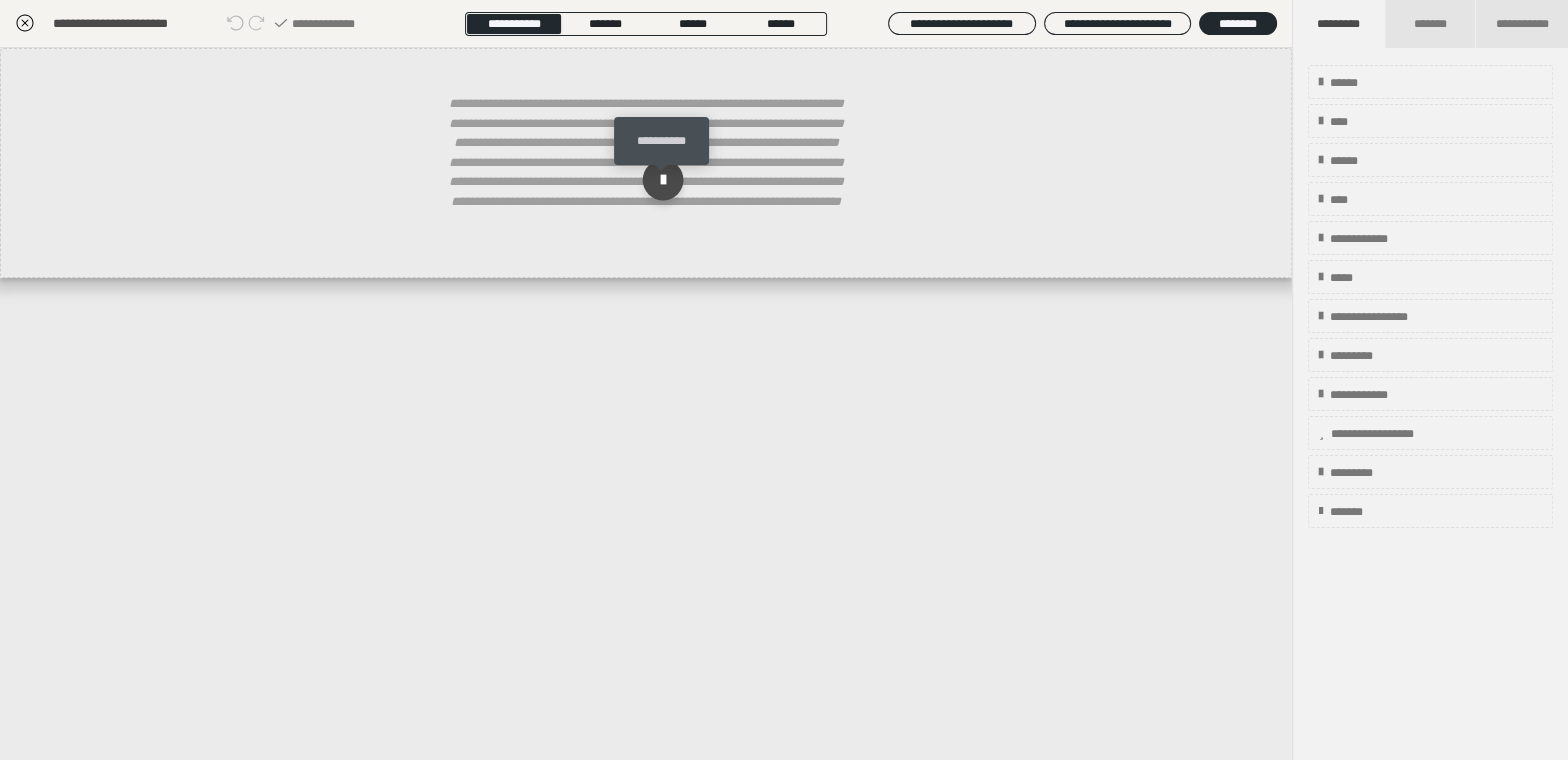 click at bounding box center [663, 180] 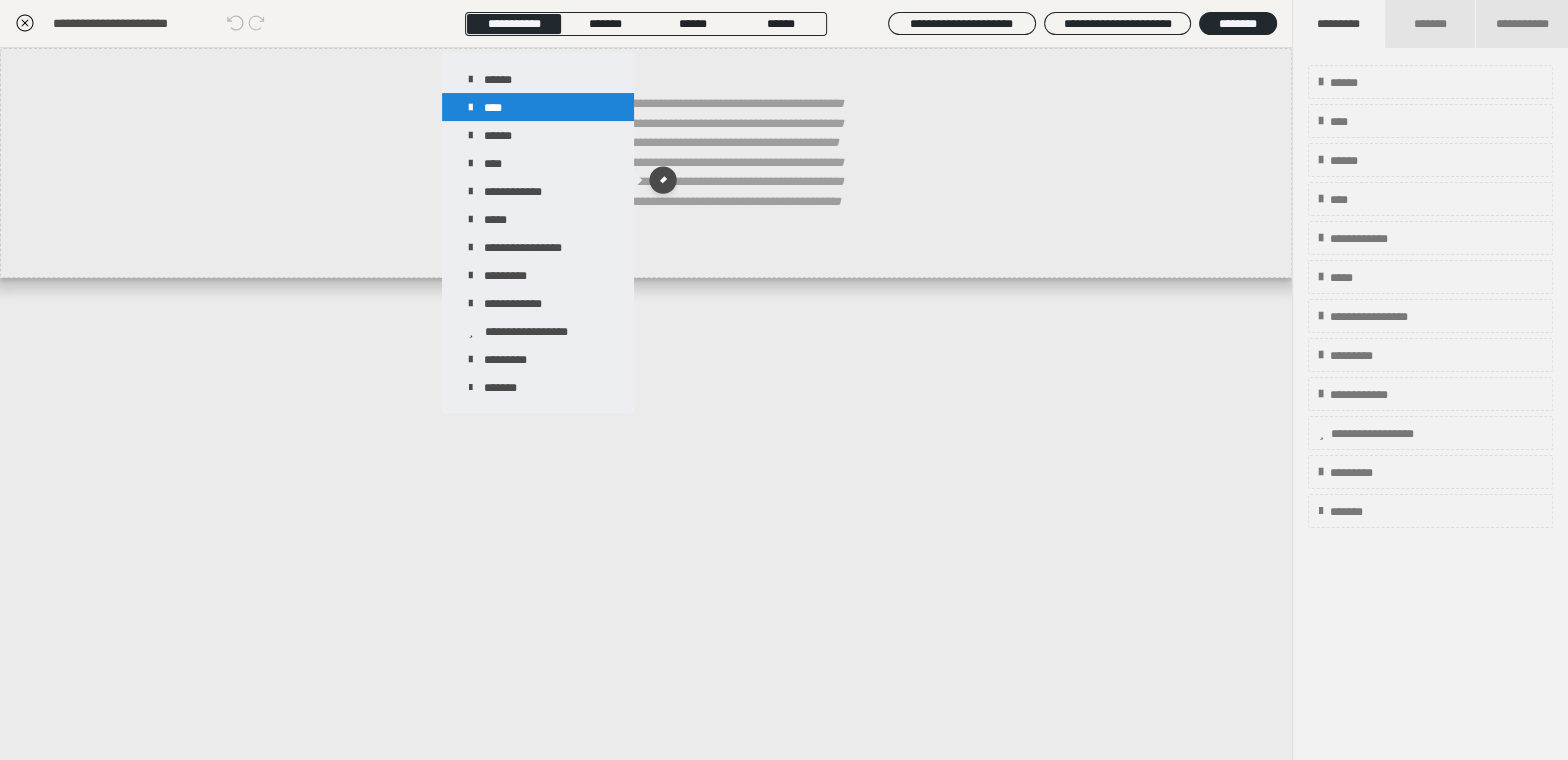click on "****" at bounding box center (538, 107) 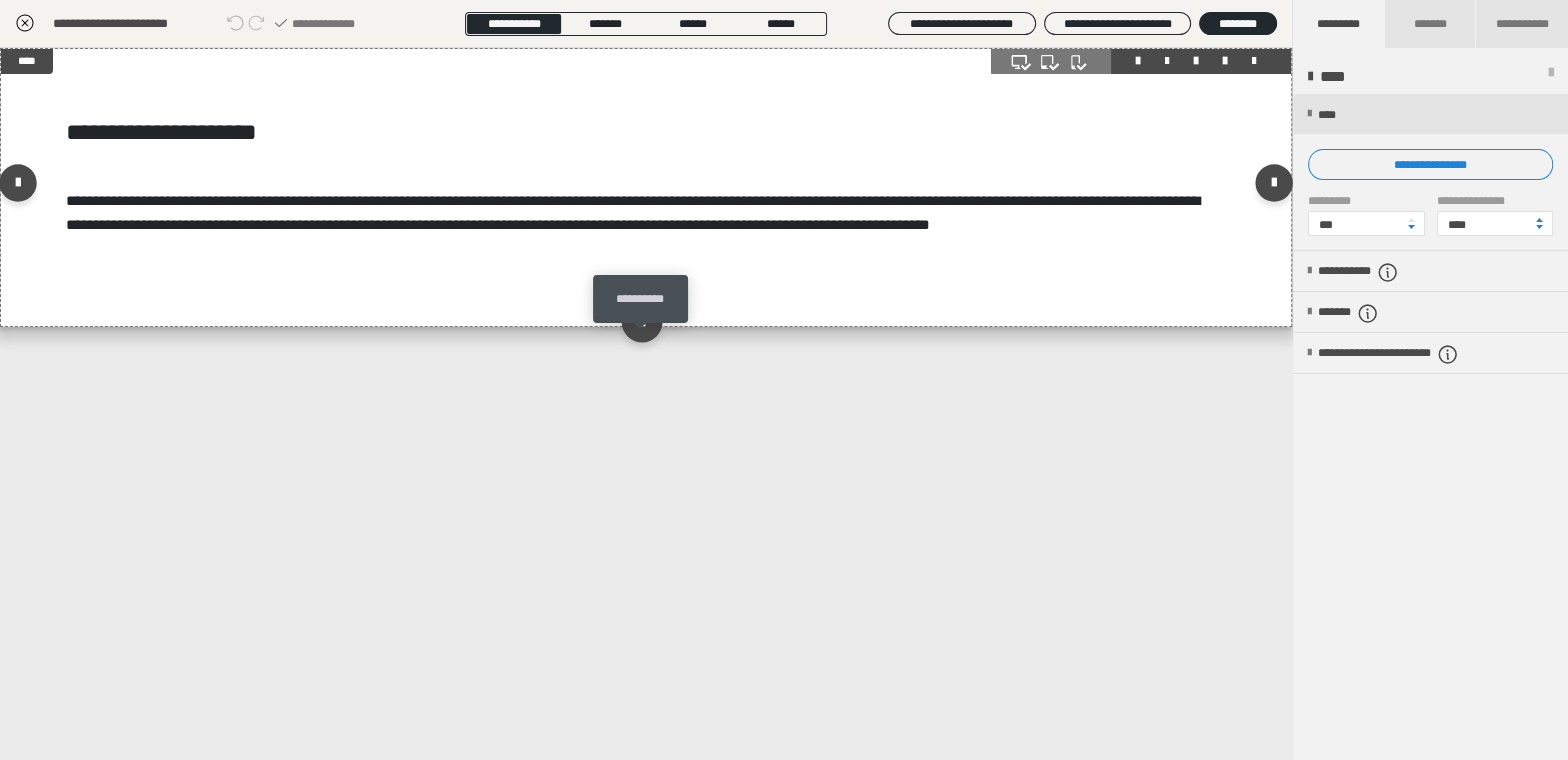 drag, startPoint x: 638, startPoint y: 334, endPoint x: 653, endPoint y: 344, distance: 18.027756 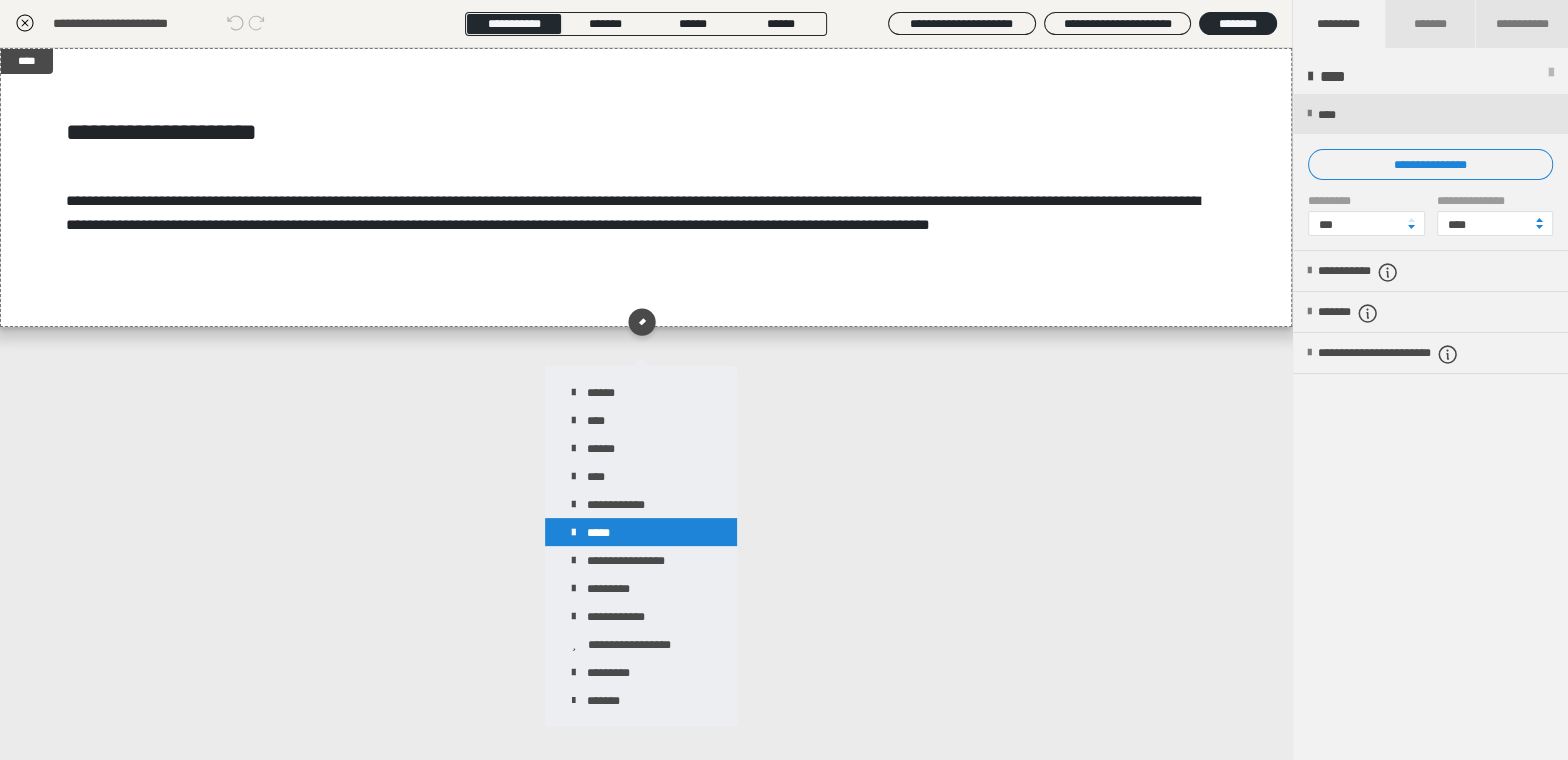 click on "*****" at bounding box center [641, 532] 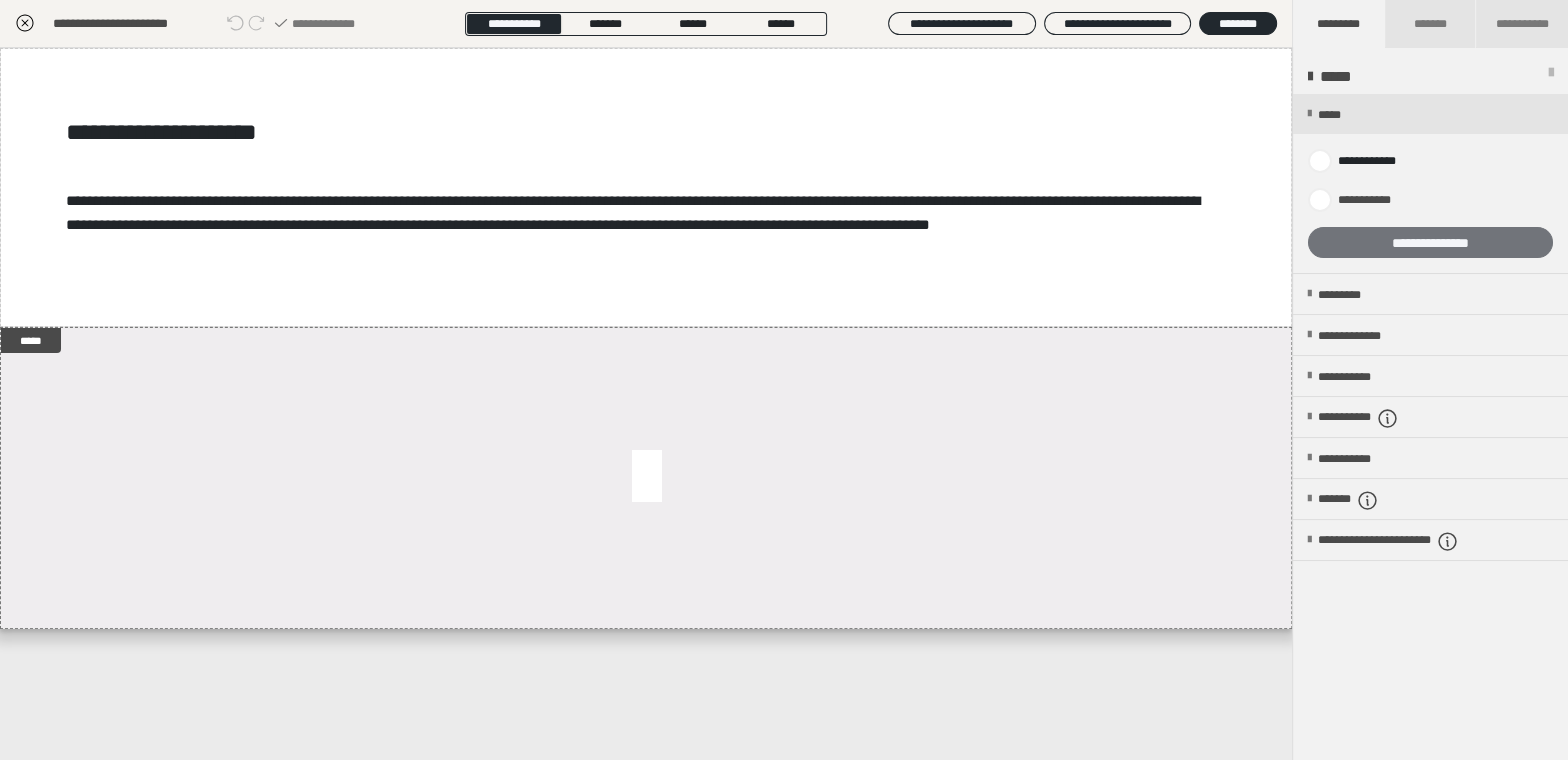 click on "**********" at bounding box center [1430, 242] 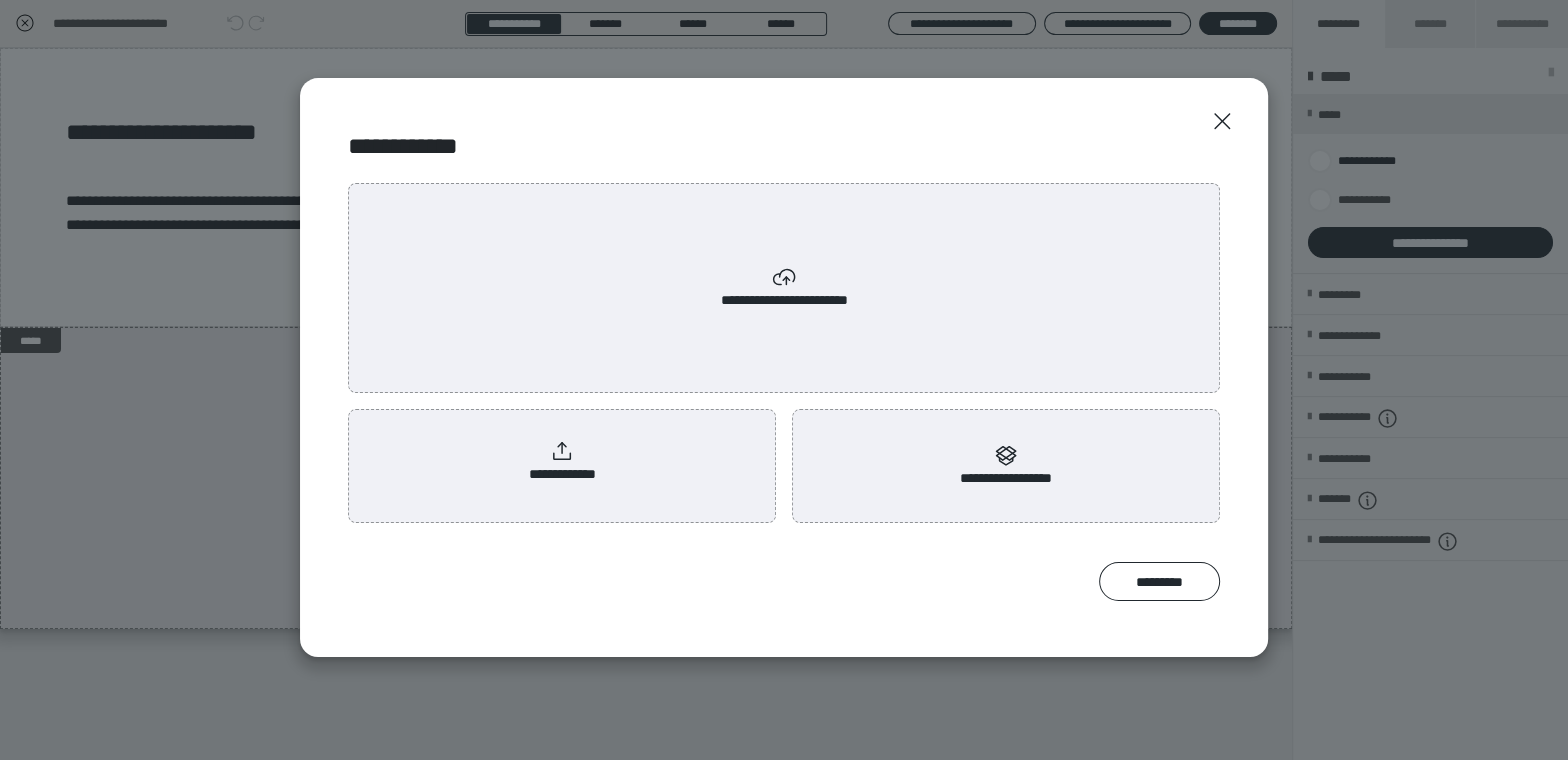 click on "**********" at bounding box center [784, 288] 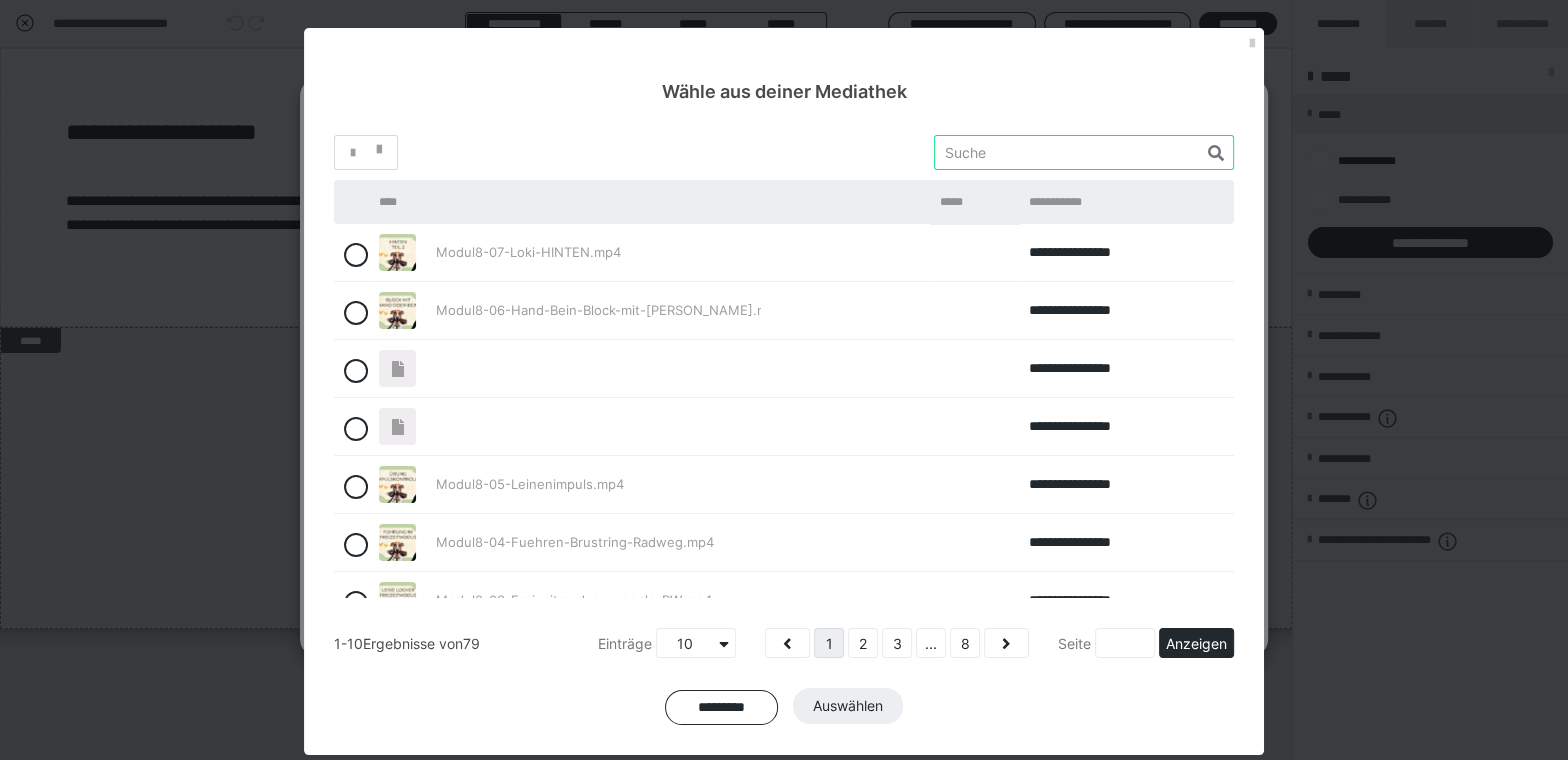 click at bounding box center (1084, 152) 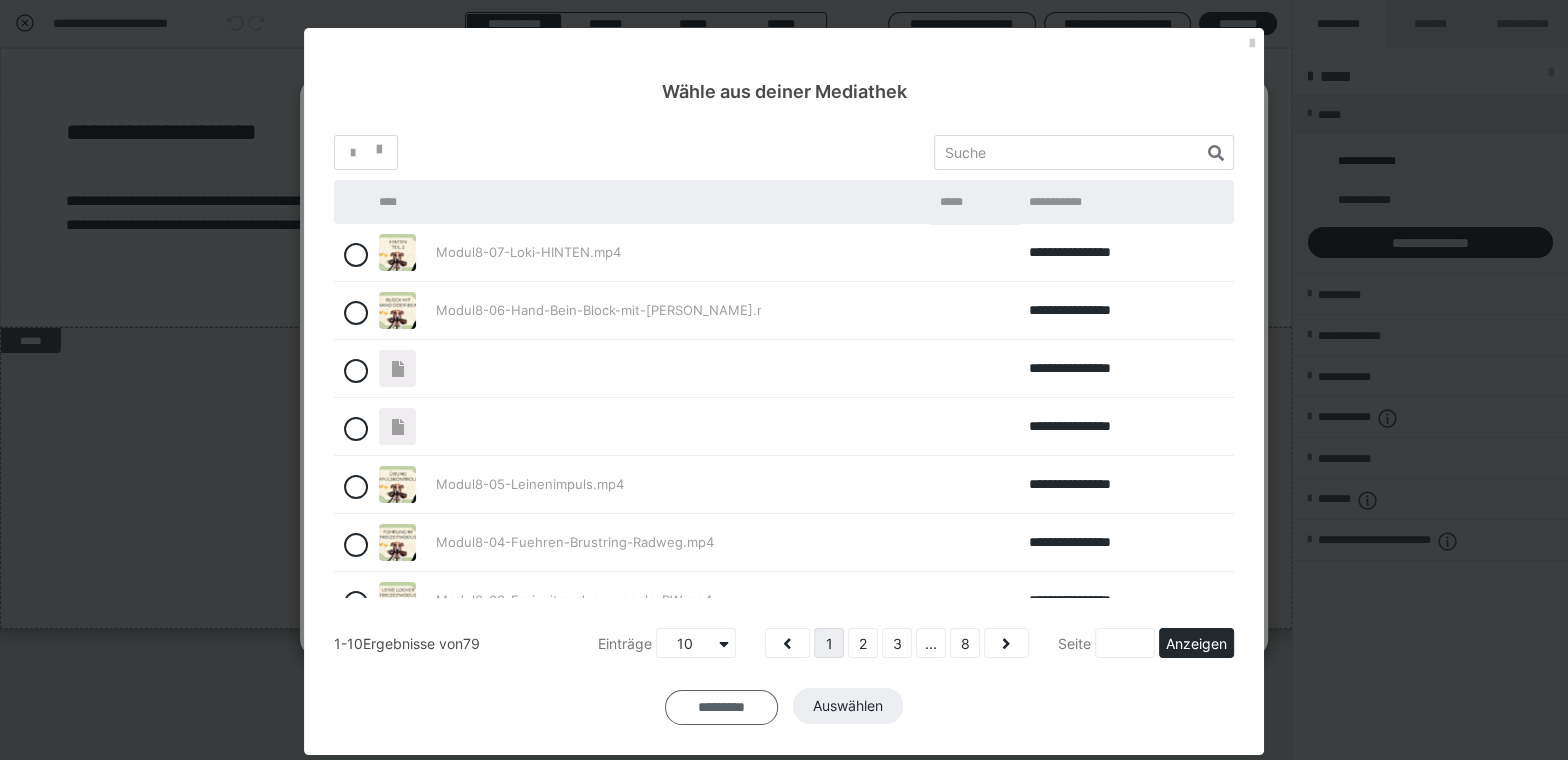 click on "*********" at bounding box center (722, 707) 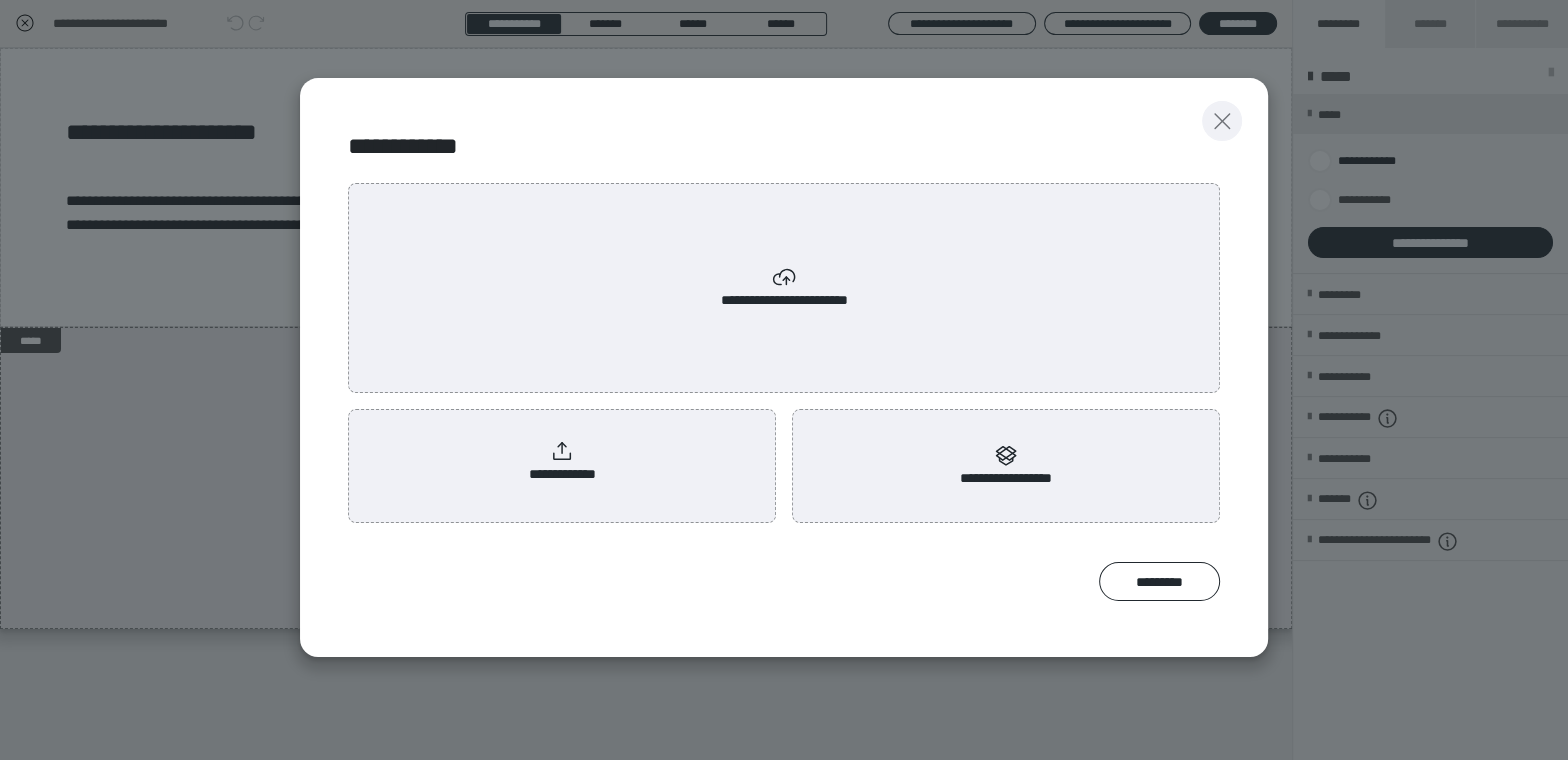 click 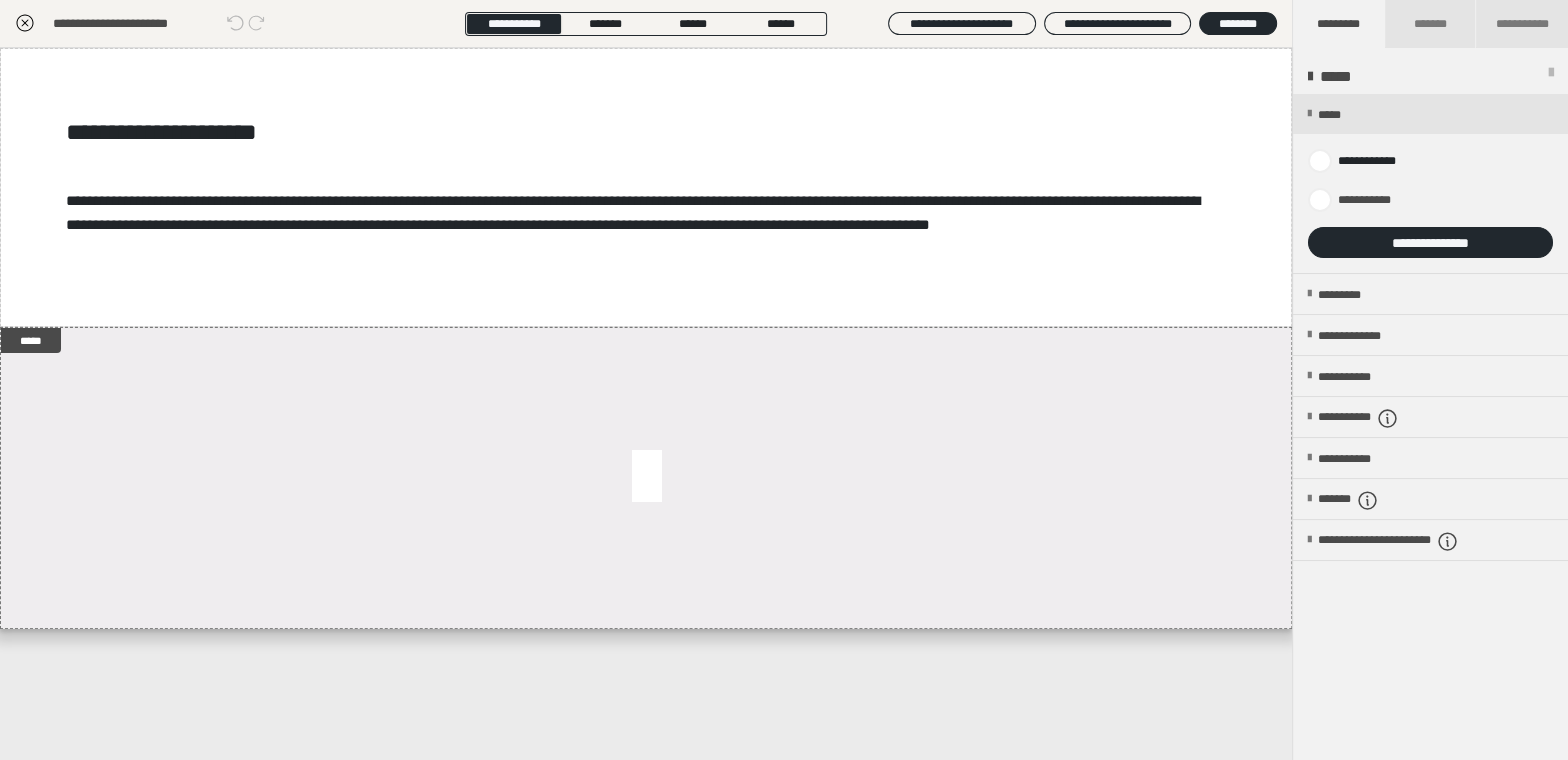click 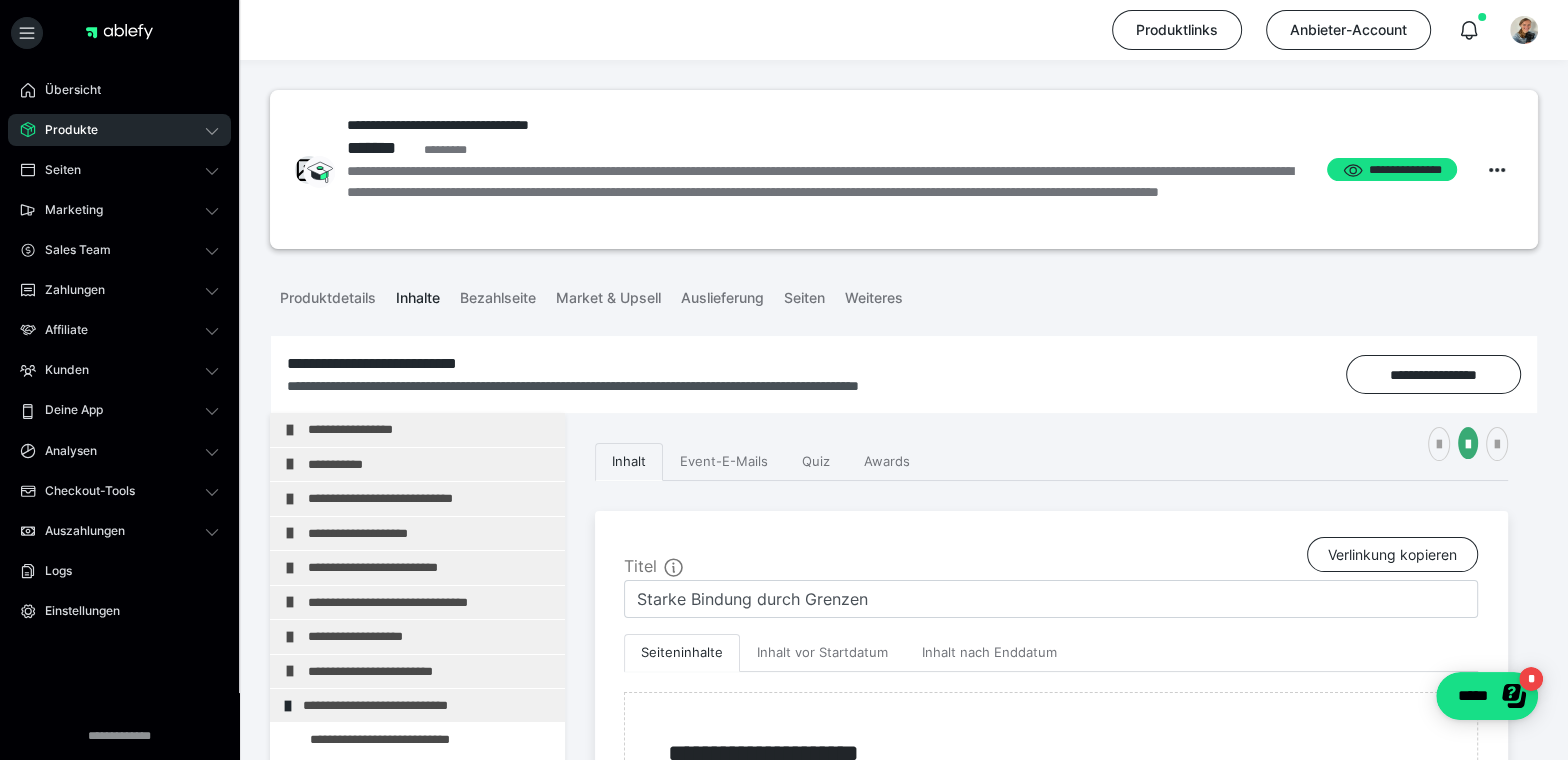 click on "Produkte" at bounding box center (64, 130) 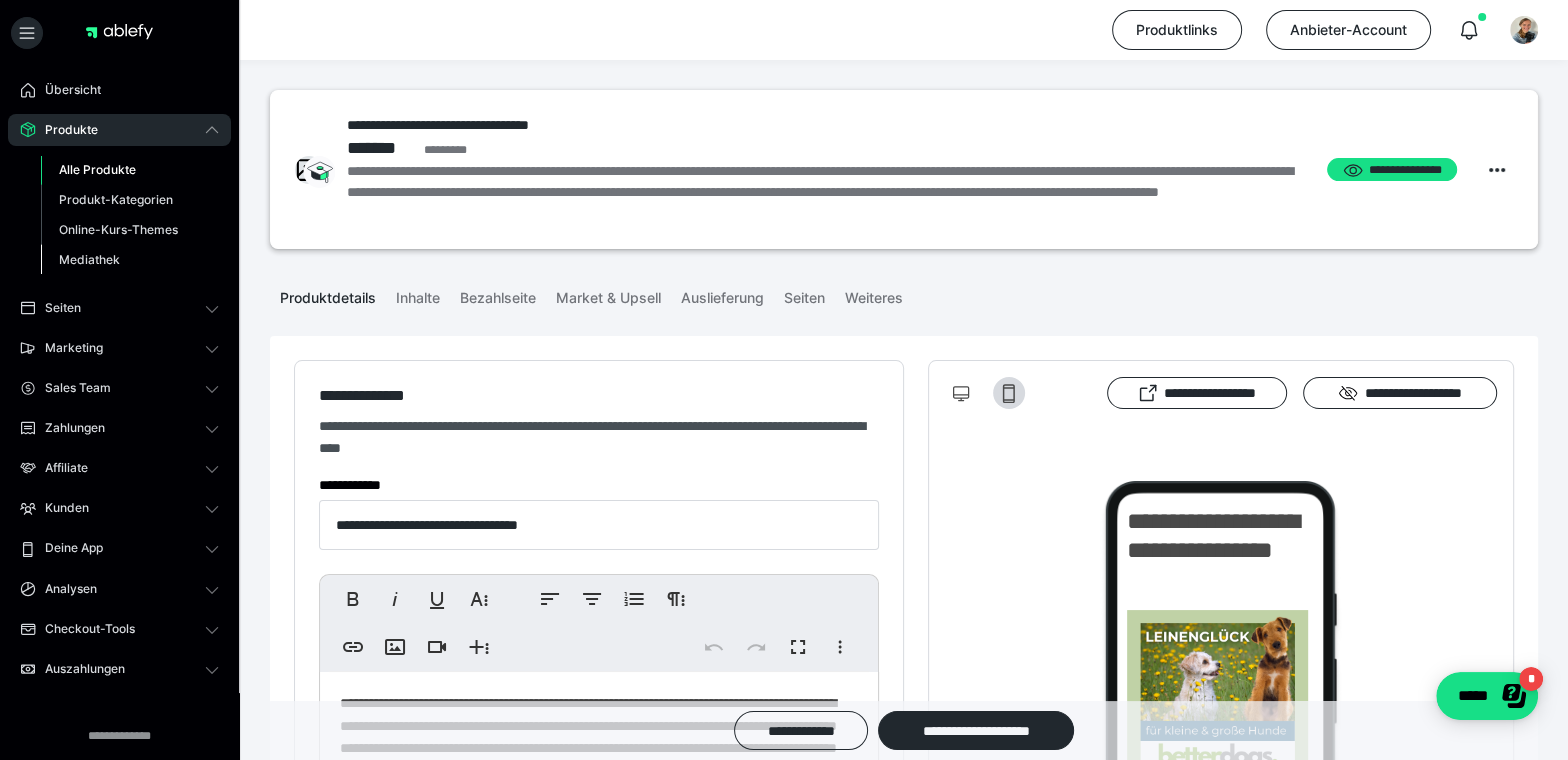 click on "Mediathek" at bounding box center [89, 259] 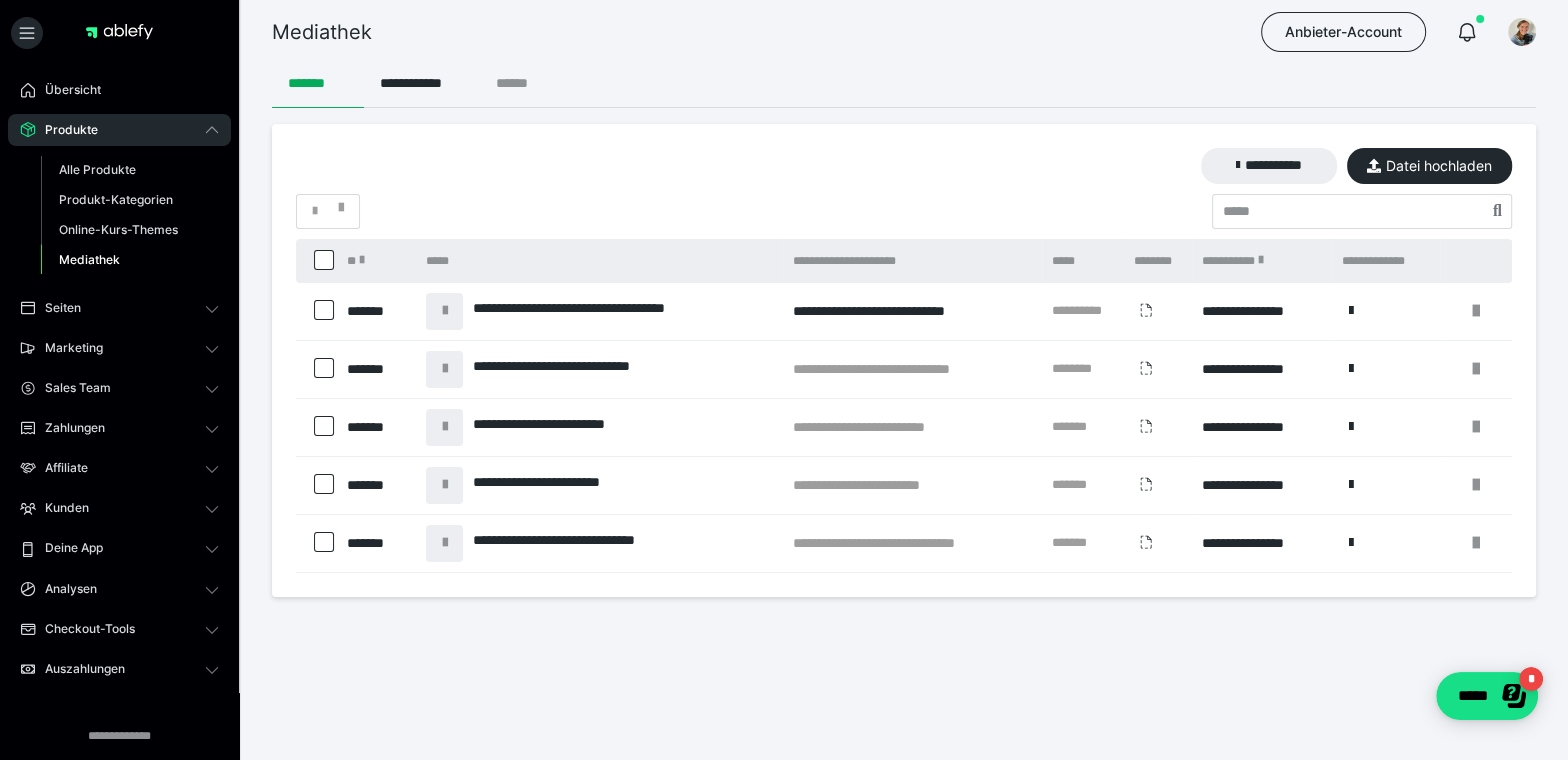 click on "******" at bounding box center (520, 84) 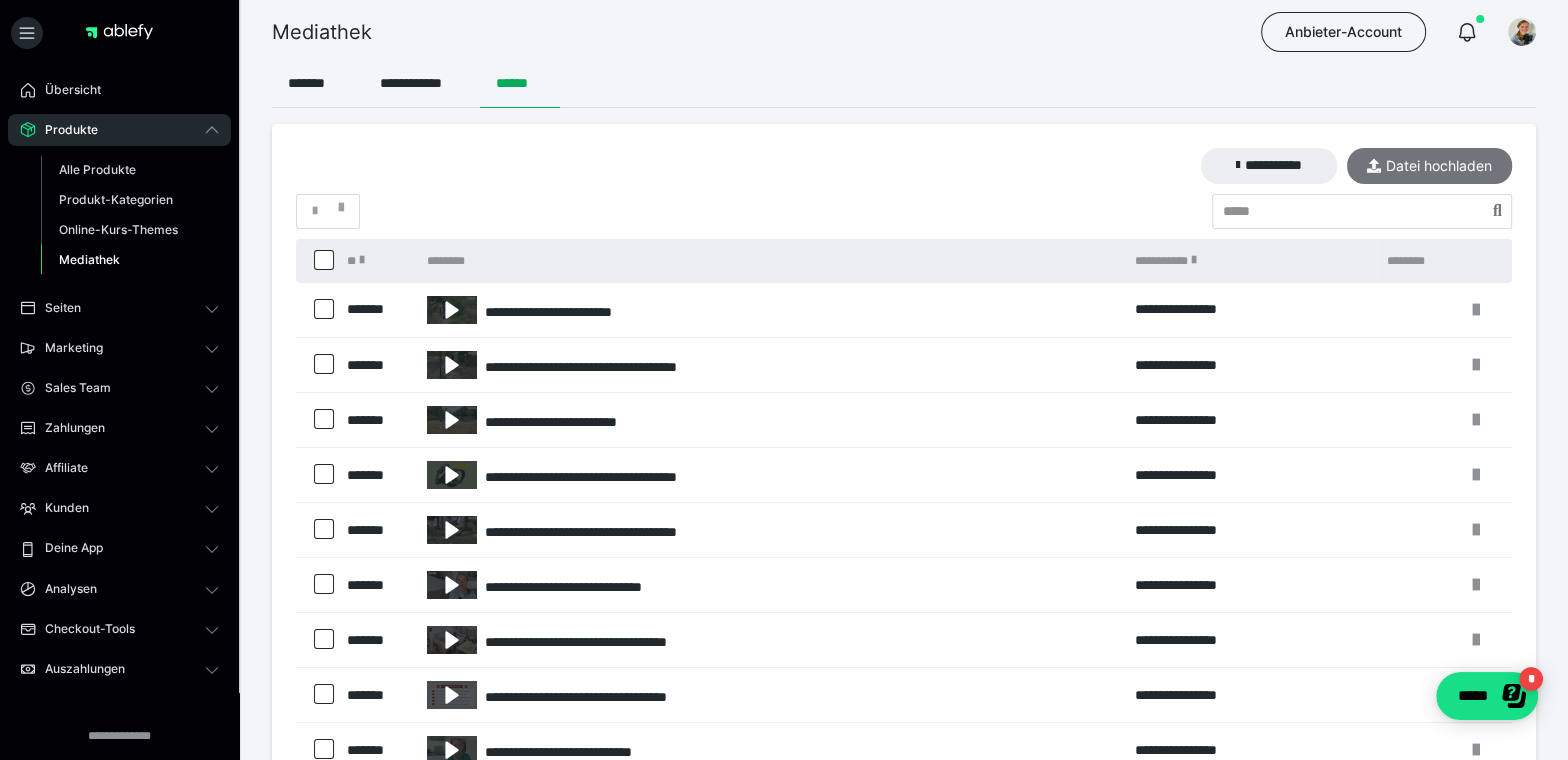 click on "Datei hochladen" at bounding box center (1429, 166) 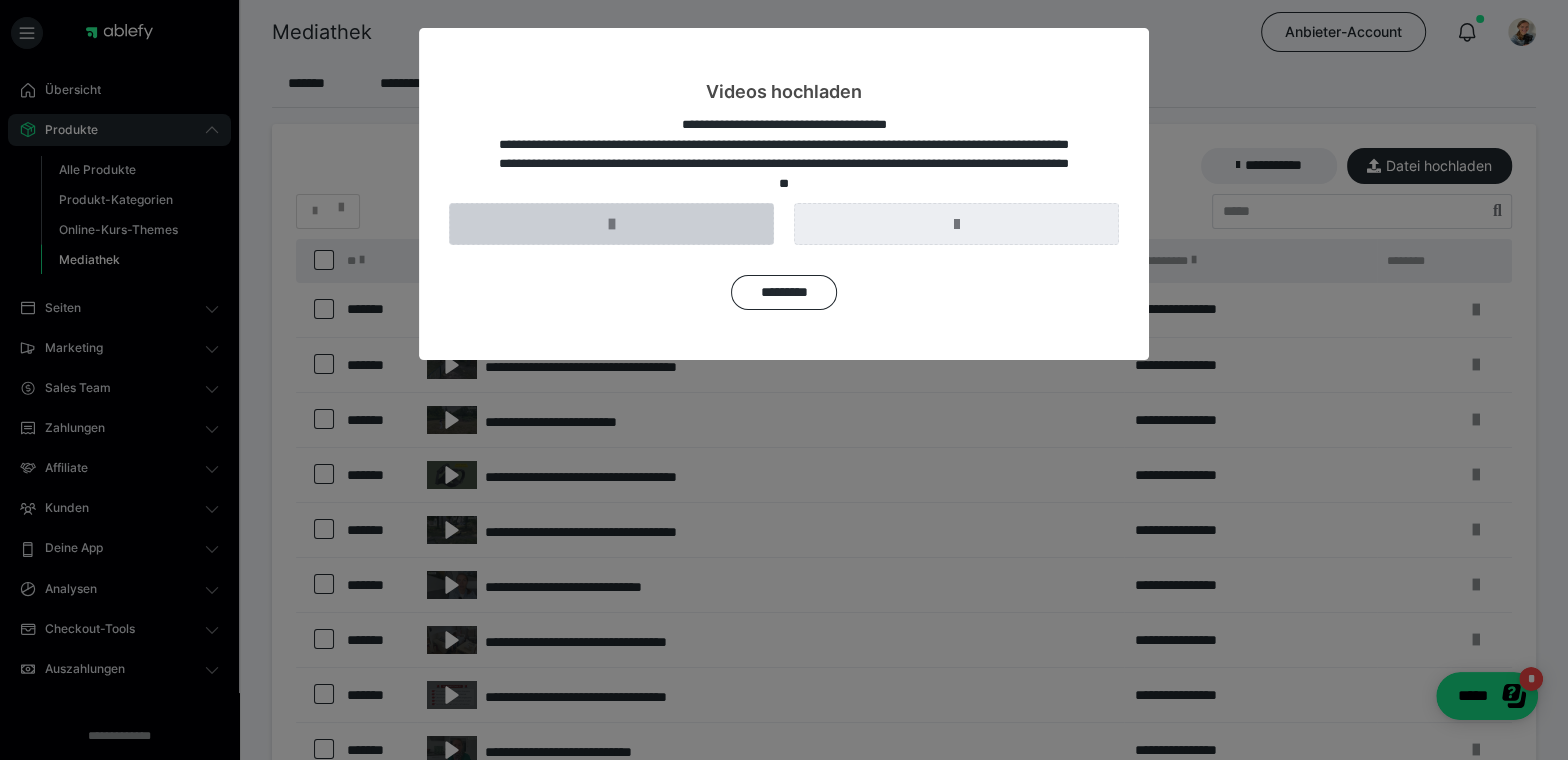 click at bounding box center [611, 224] 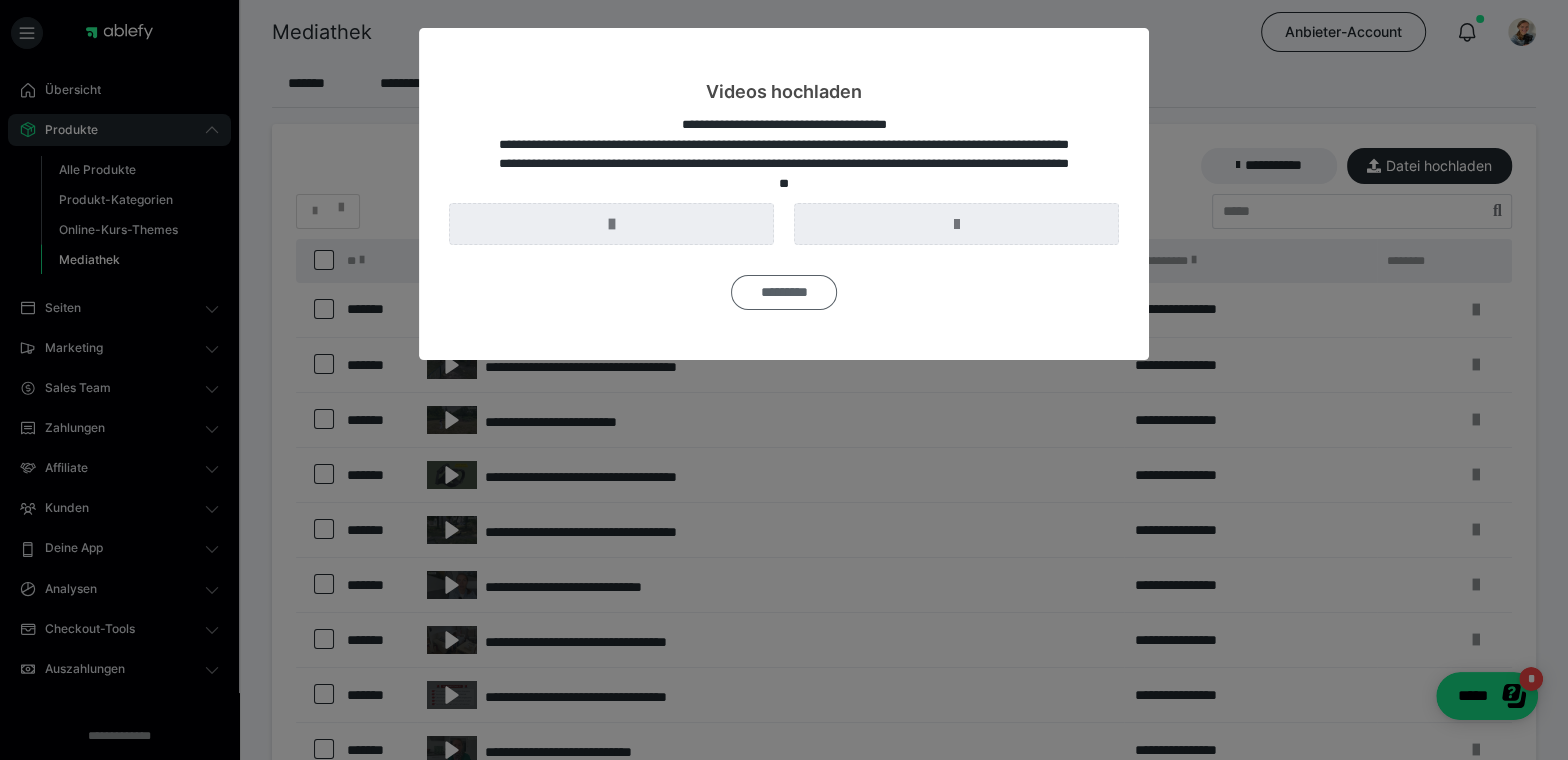 click on "*********" at bounding box center (784, 292) 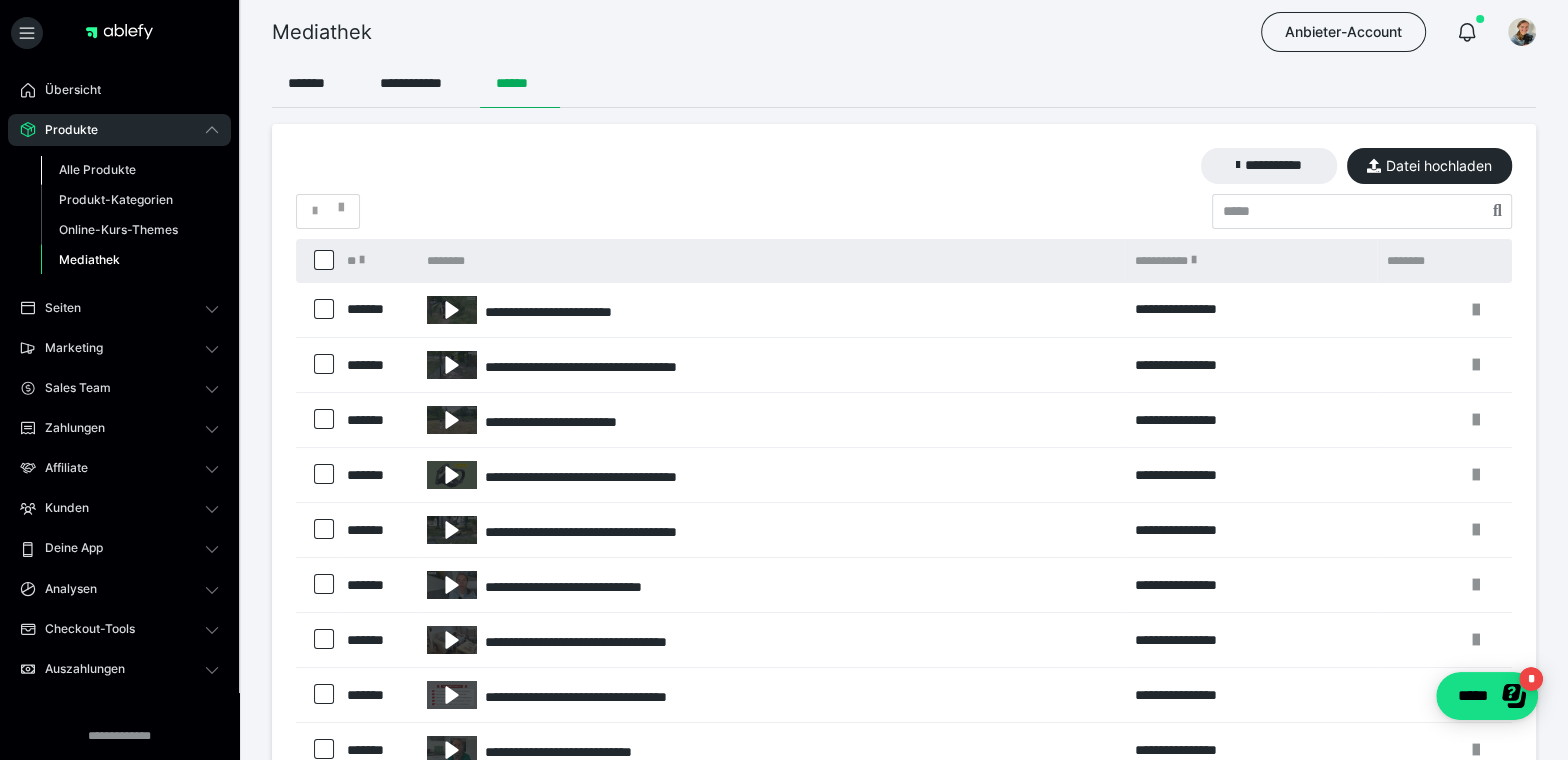 click on "Alle Produkte" at bounding box center [97, 169] 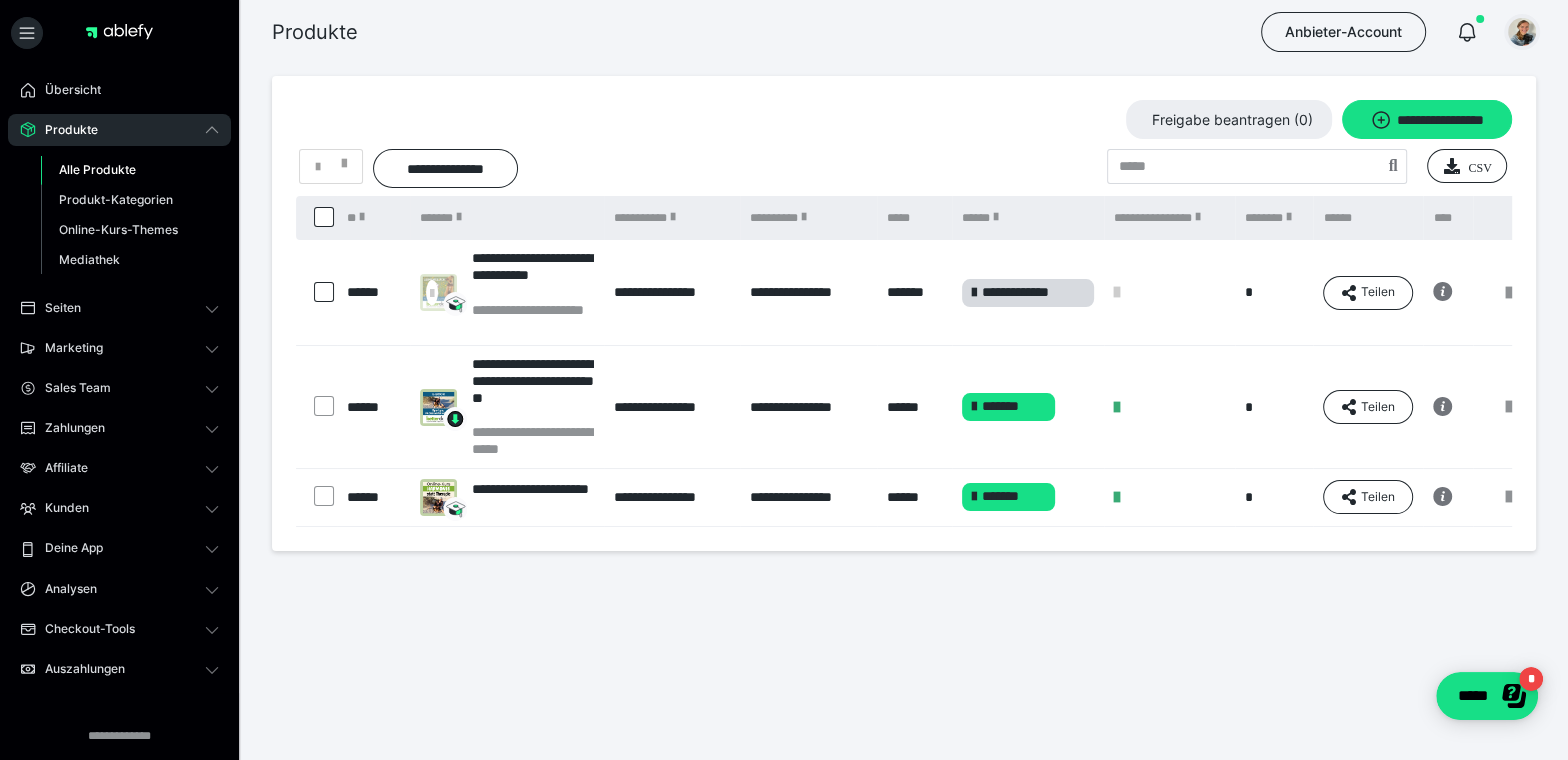 click at bounding box center [1522, 32] 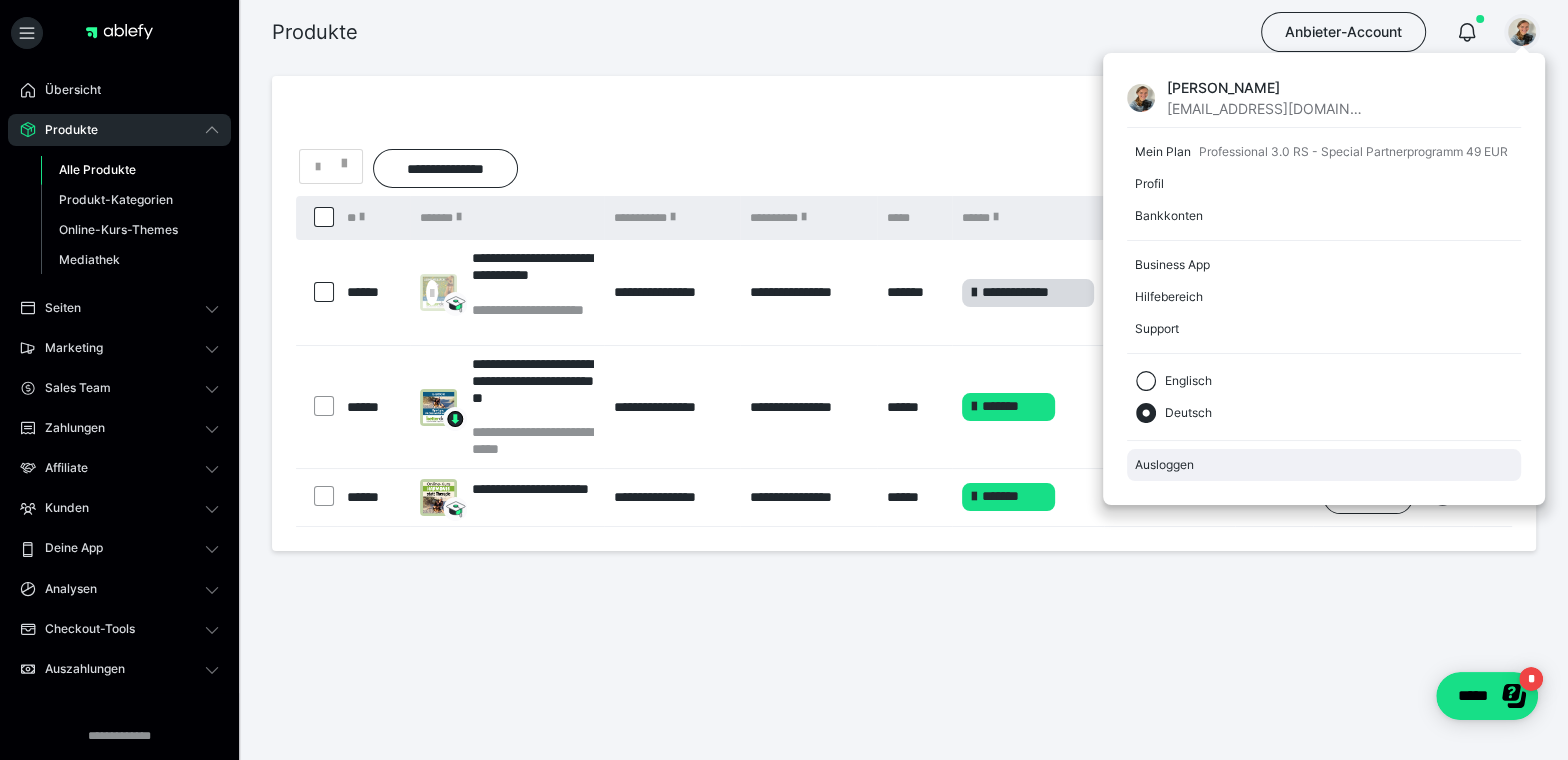 click on "Ausloggen" at bounding box center (1324, 465) 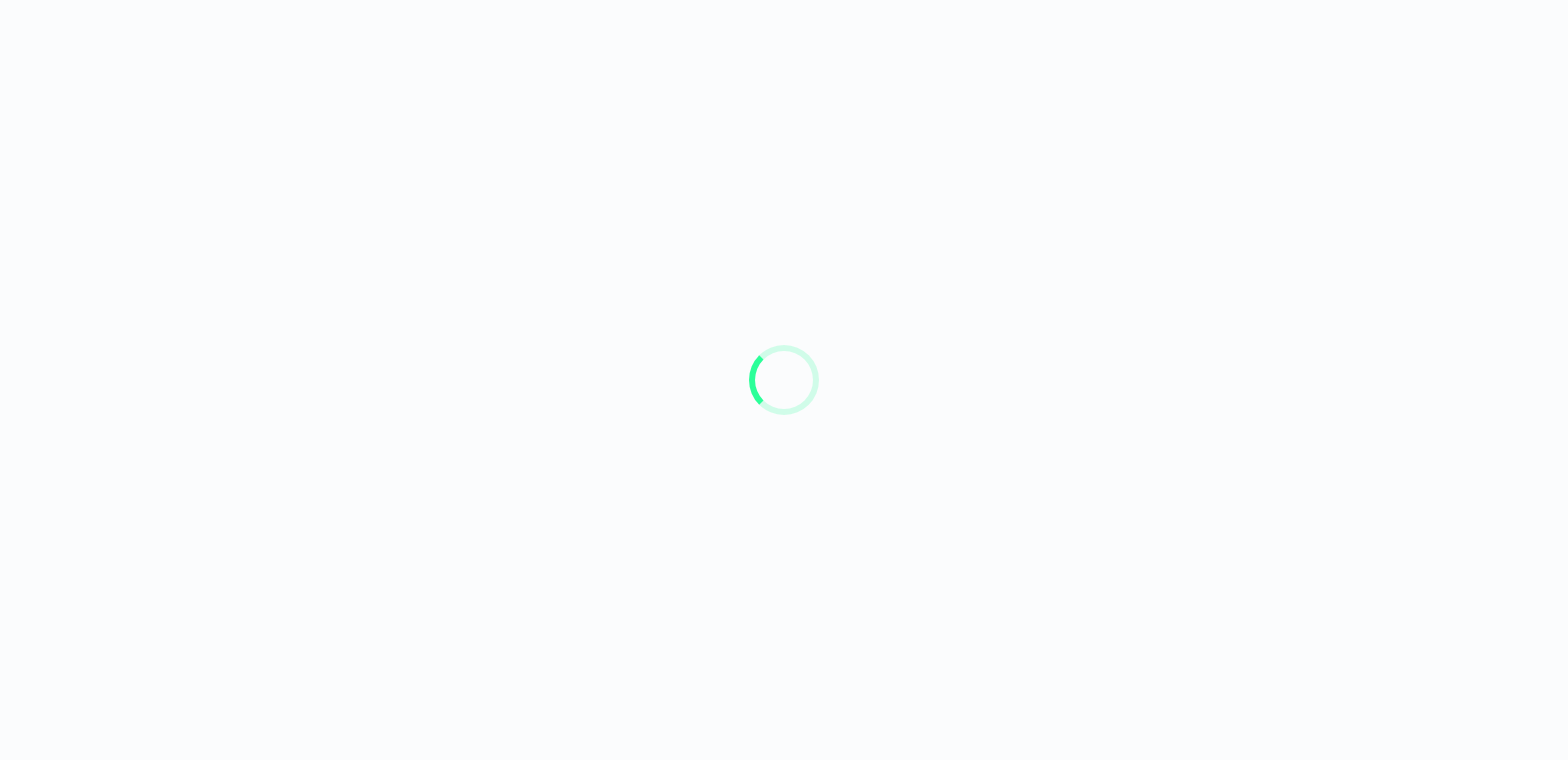 scroll, scrollTop: 0, scrollLeft: 0, axis: both 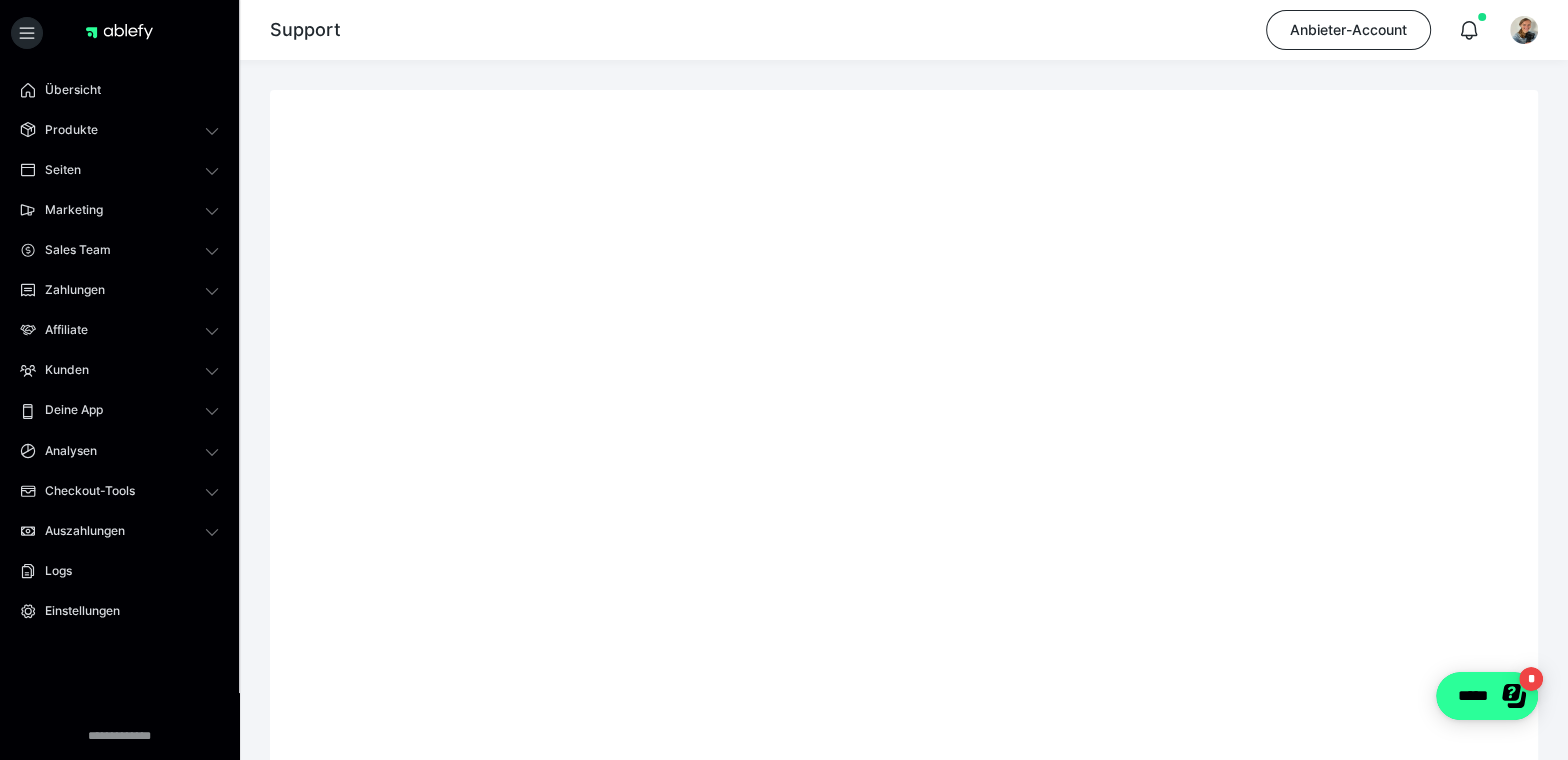 drag, startPoint x: 1467, startPoint y: 696, endPoint x: 1475, endPoint y: 705, distance: 12.0415945 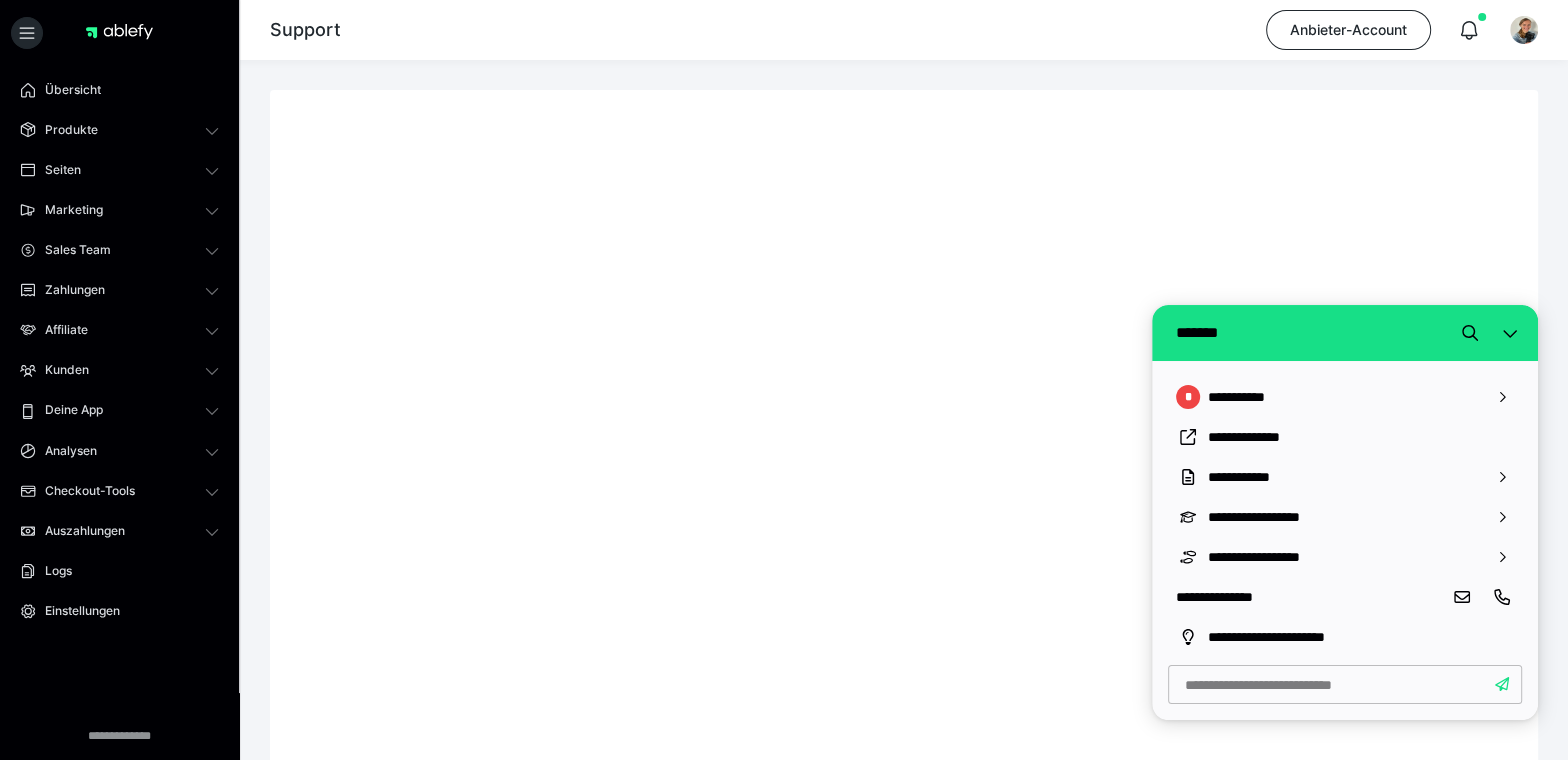 click at bounding box center [1345, 684] 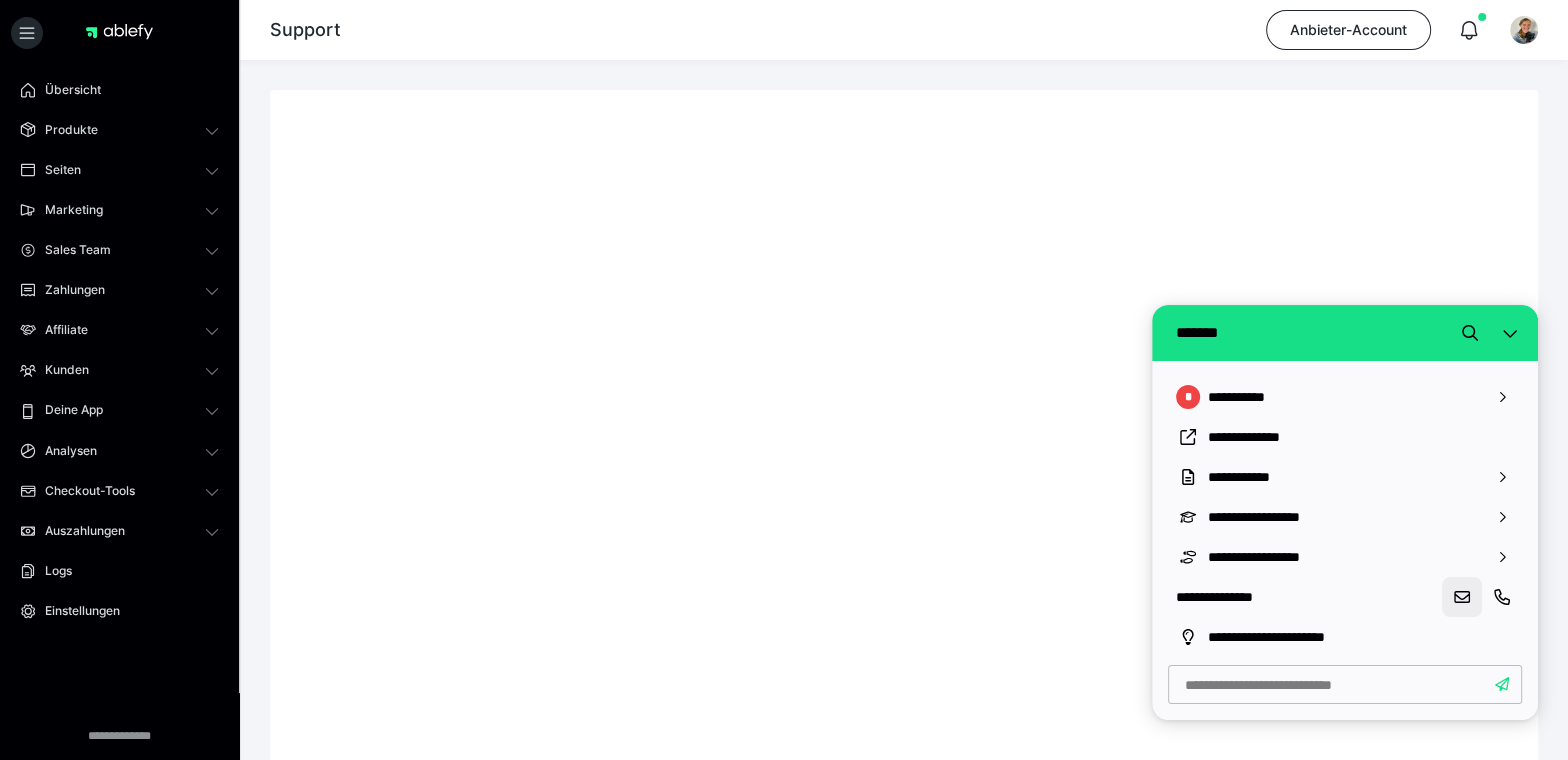 click 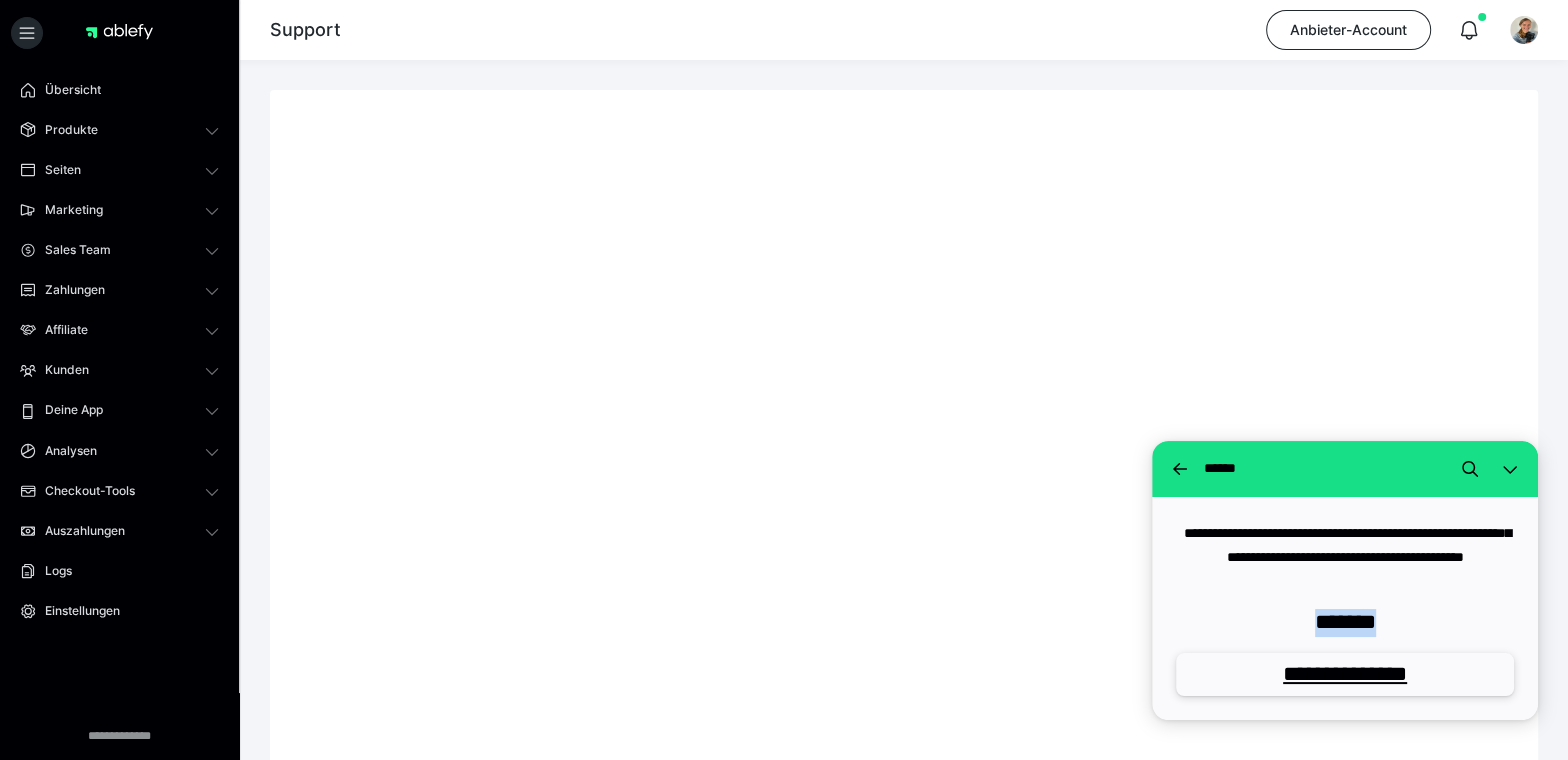 drag, startPoint x: 1386, startPoint y: 619, endPoint x: 1296, endPoint y: 623, distance: 90.088844 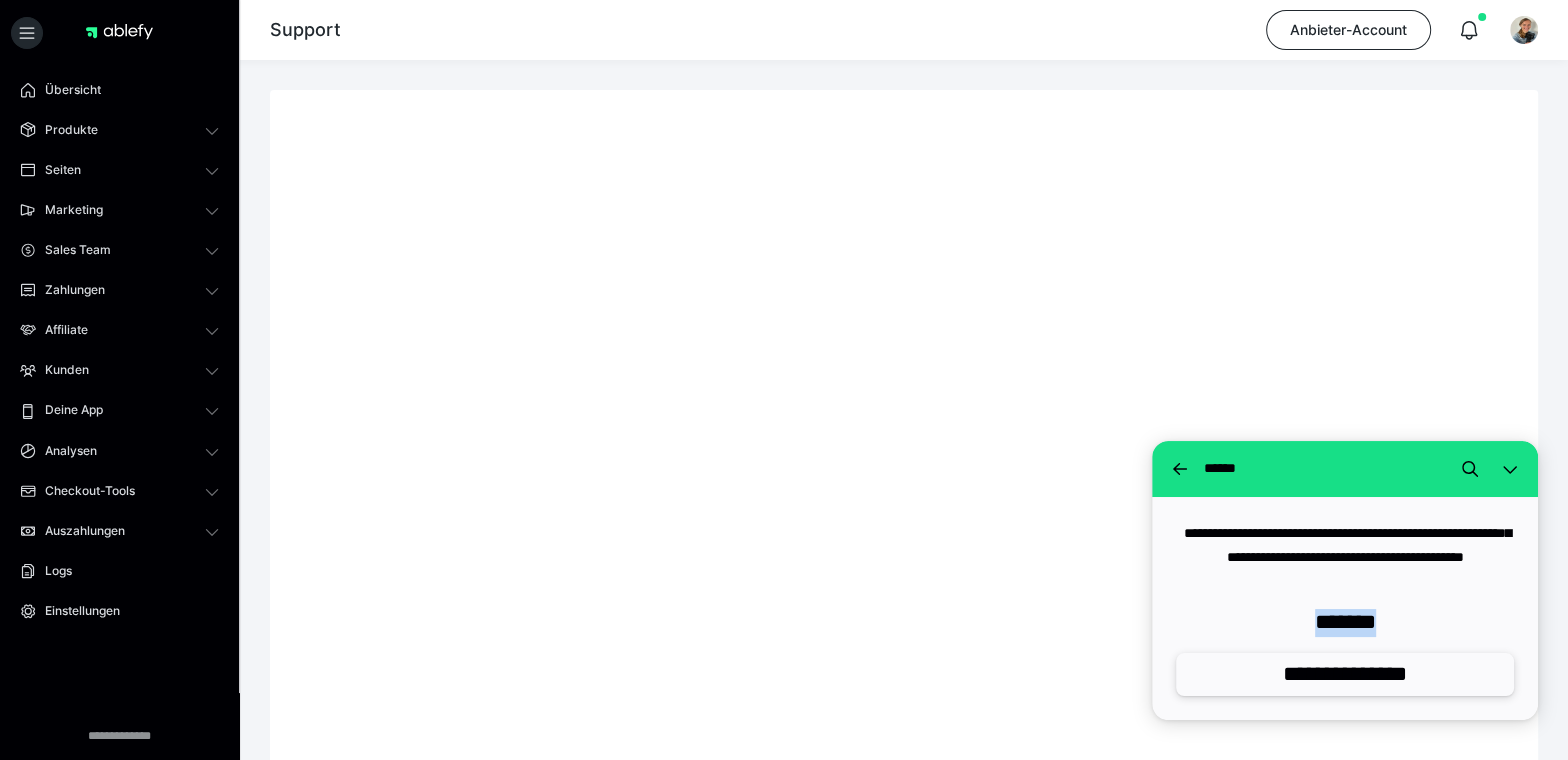 click on "**********" at bounding box center [1345, 674] 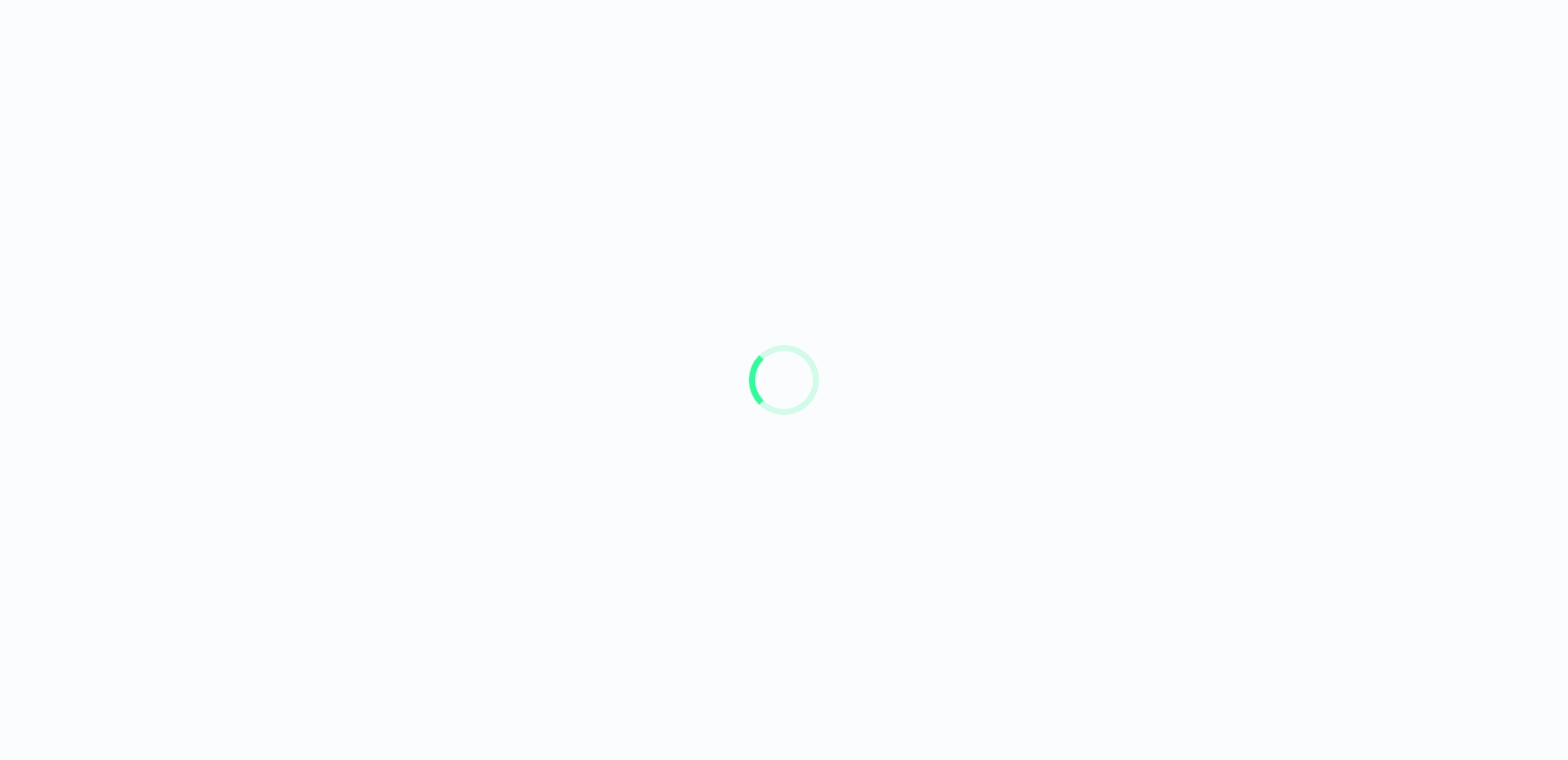 scroll, scrollTop: 0, scrollLeft: 0, axis: both 